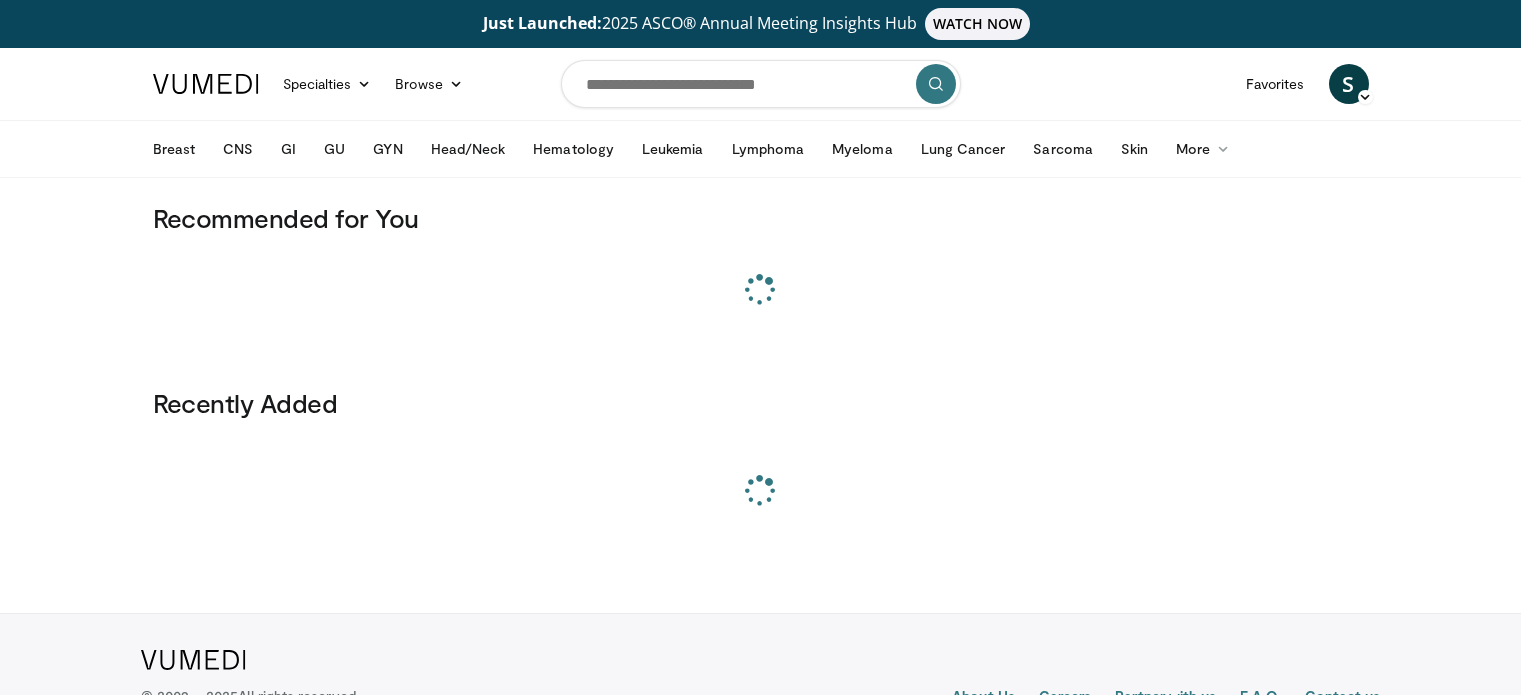 scroll, scrollTop: 0, scrollLeft: 0, axis: both 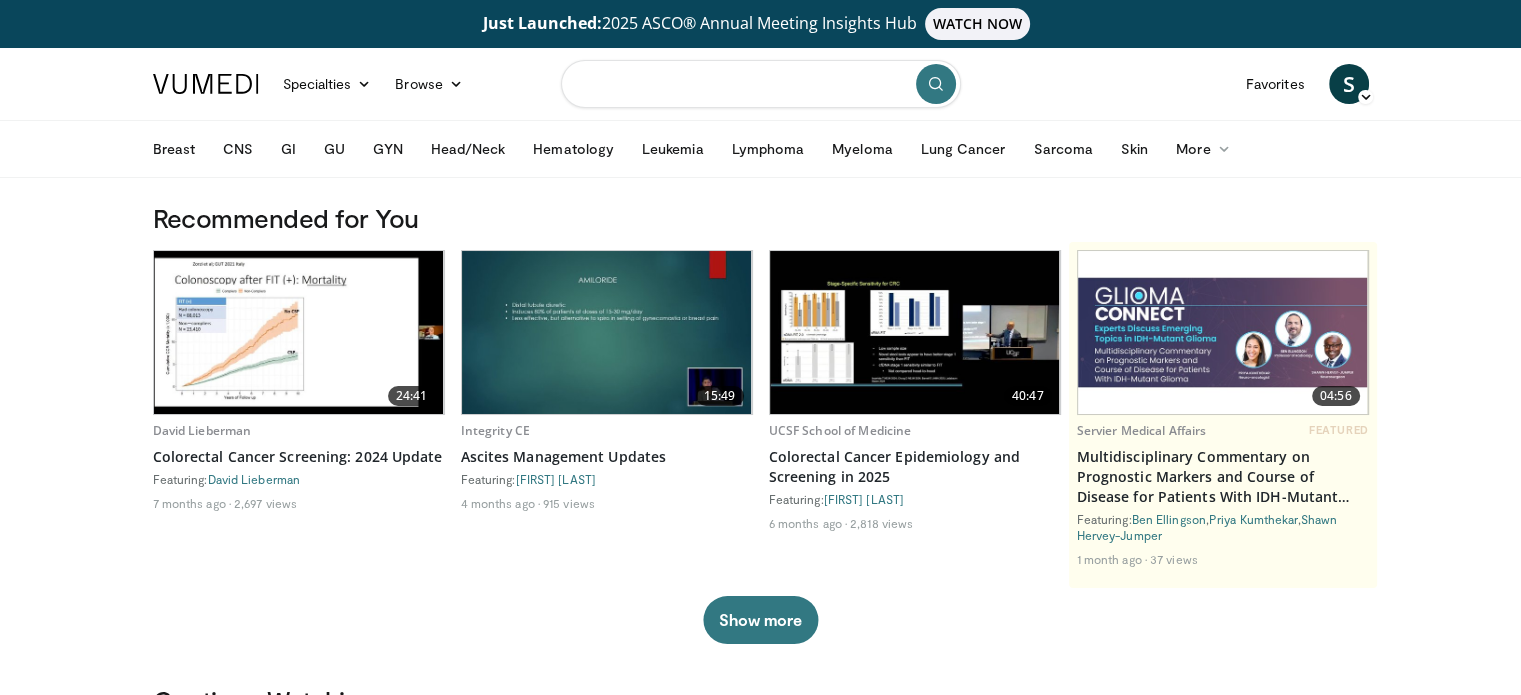click at bounding box center (761, 84) 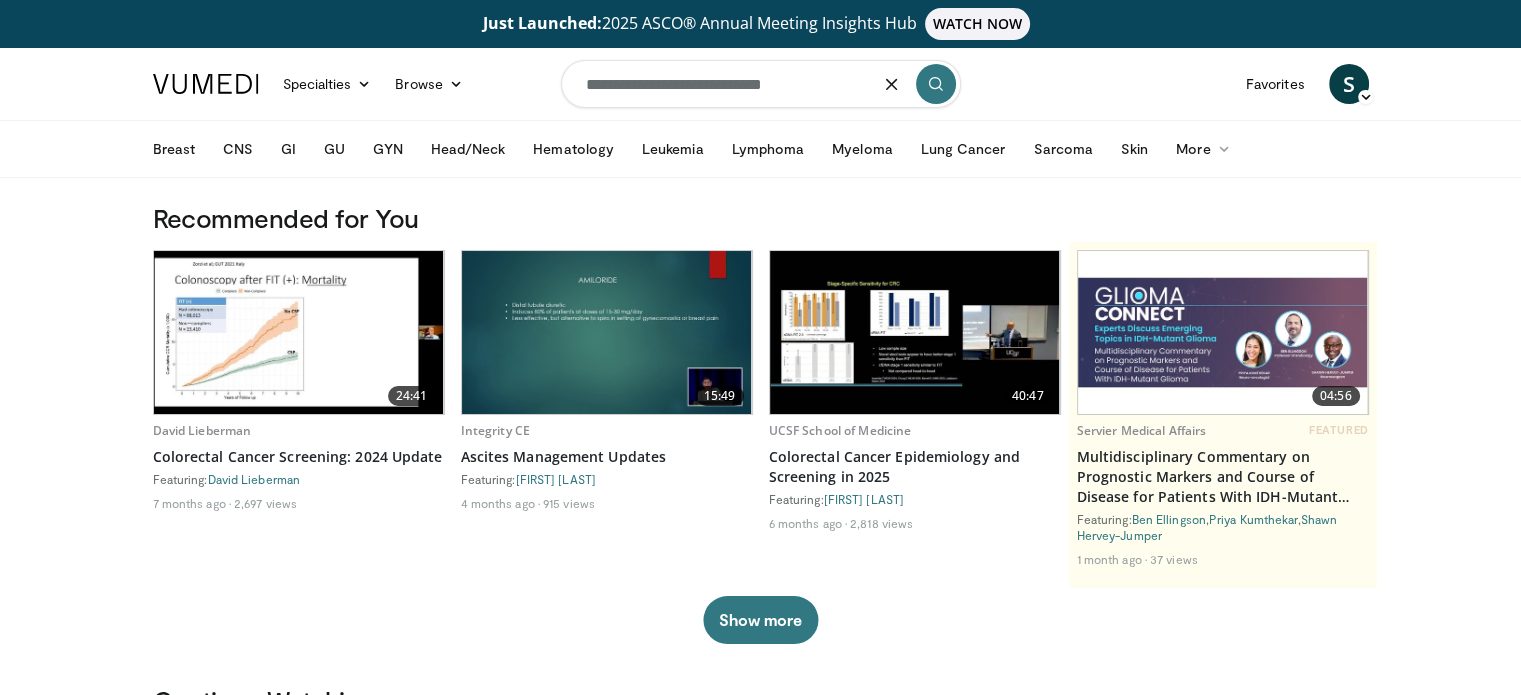 type on "**********" 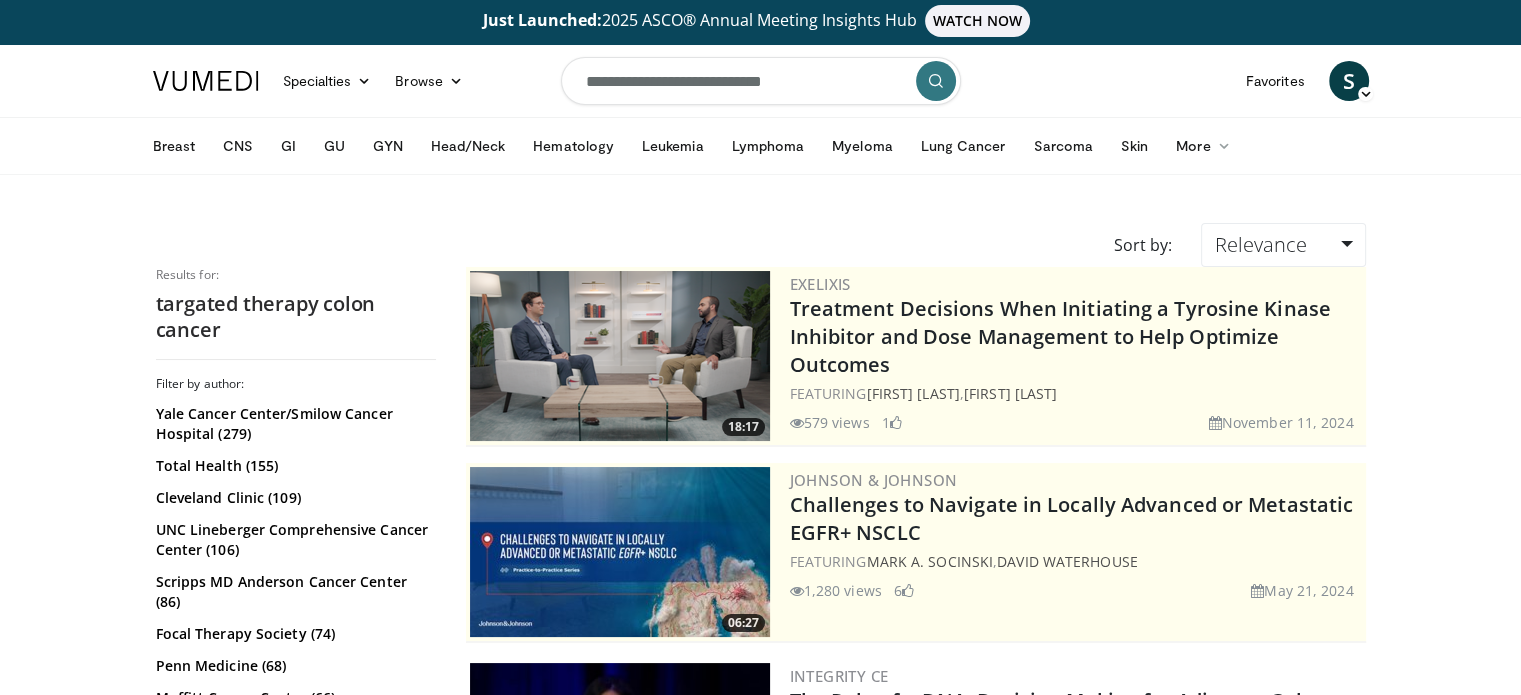 scroll, scrollTop: 0, scrollLeft: 0, axis: both 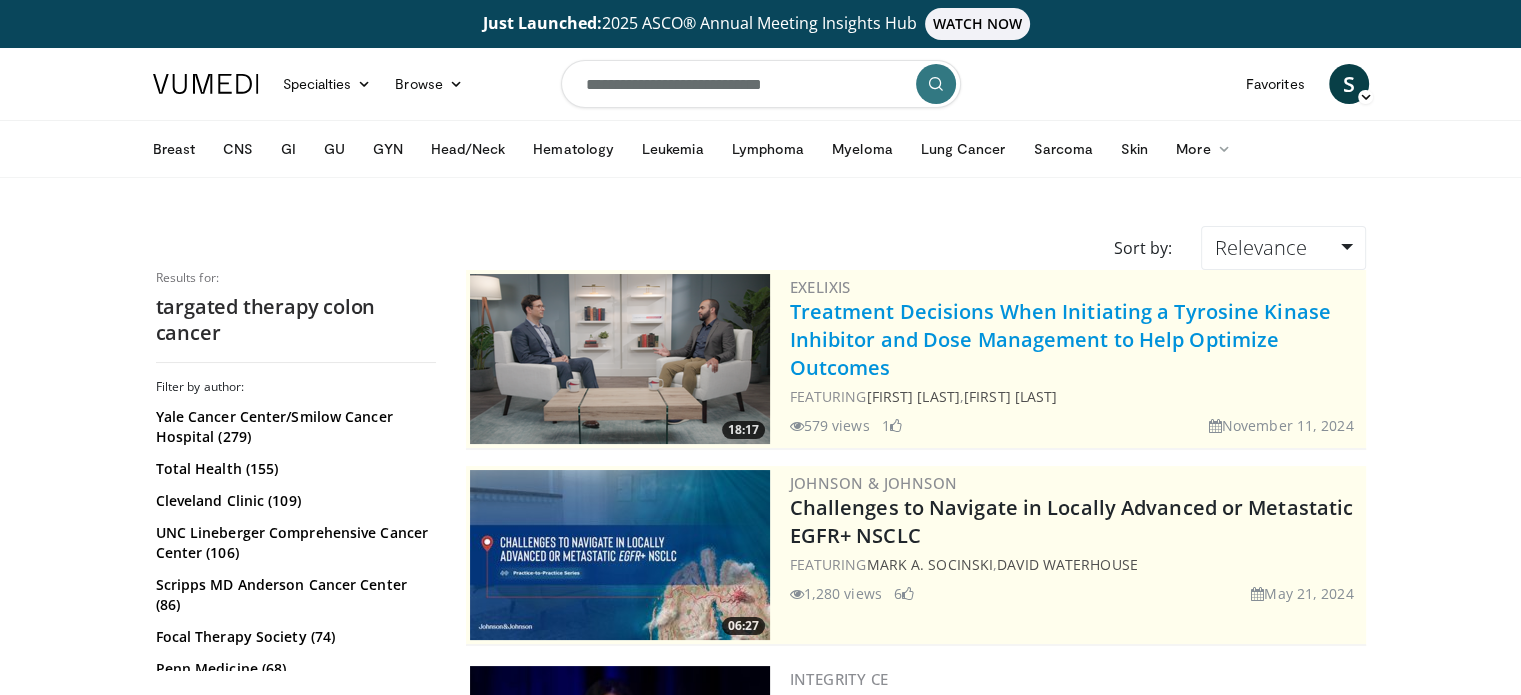 click on "Treatment Decisions When Initiating a Tyrosine Kinase Inhibitor and Dose Management to Help Optimize Outcomes" at bounding box center [1060, 339] 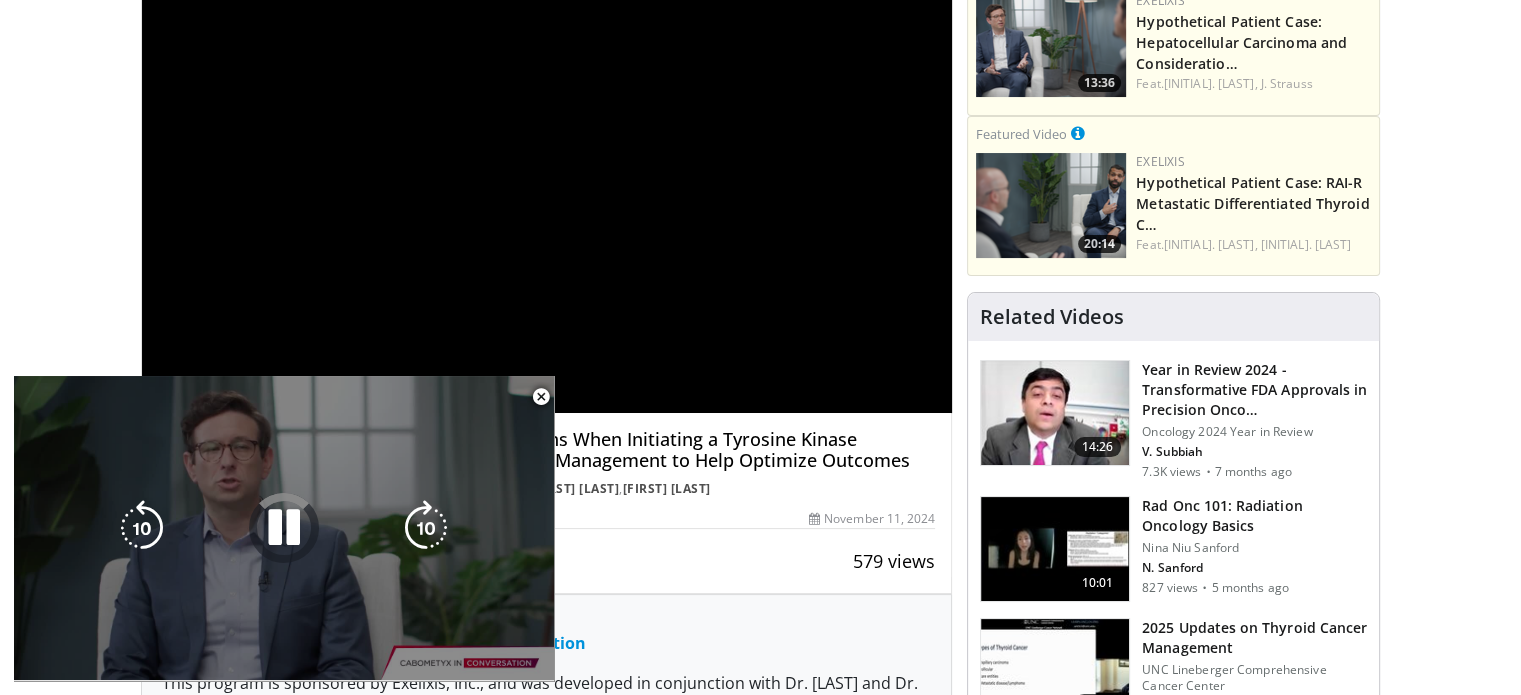 scroll, scrollTop: 300, scrollLeft: 0, axis: vertical 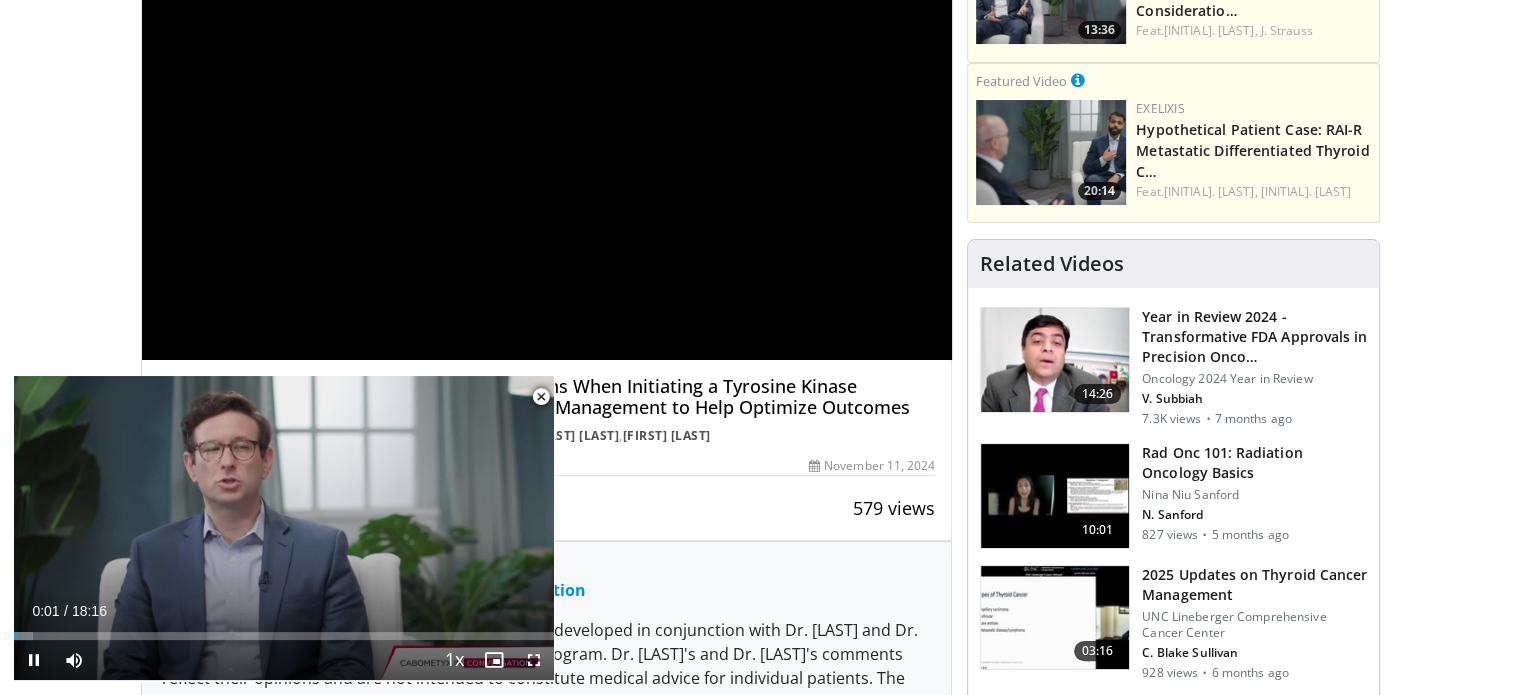 click at bounding box center [541, 397] 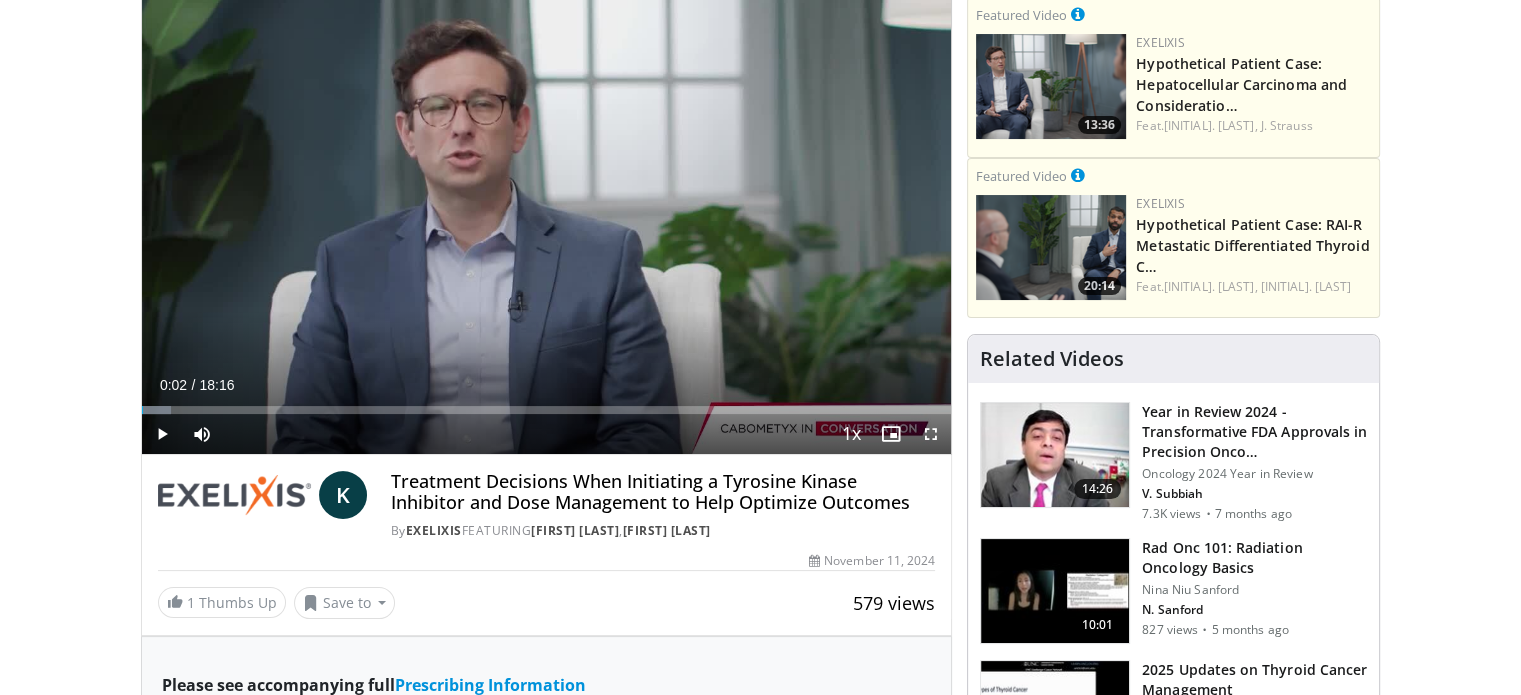 scroll, scrollTop: 200, scrollLeft: 0, axis: vertical 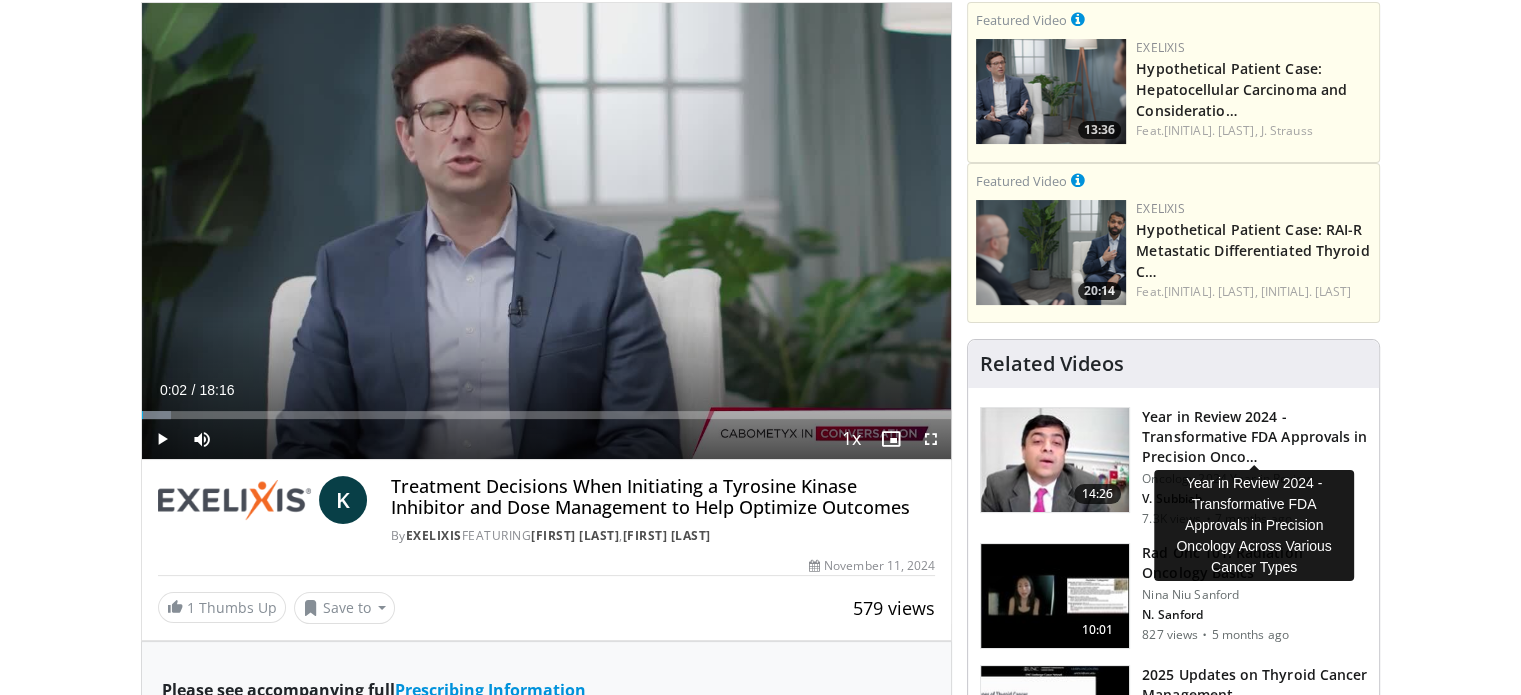 click on "Year in Review 2024 - Transformative FDA Approvals in Precision Onco…" at bounding box center (1254, 437) 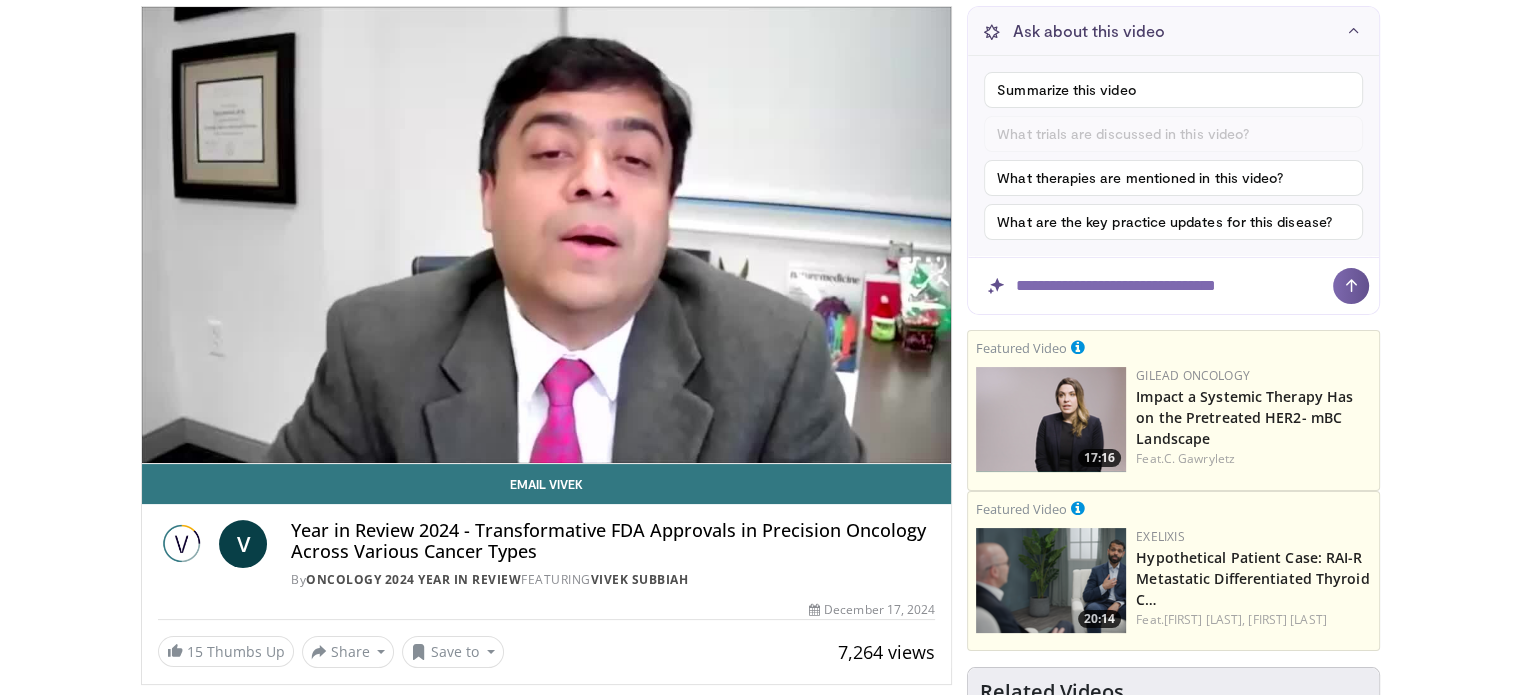 scroll, scrollTop: 200, scrollLeft: 0, axis: vertical 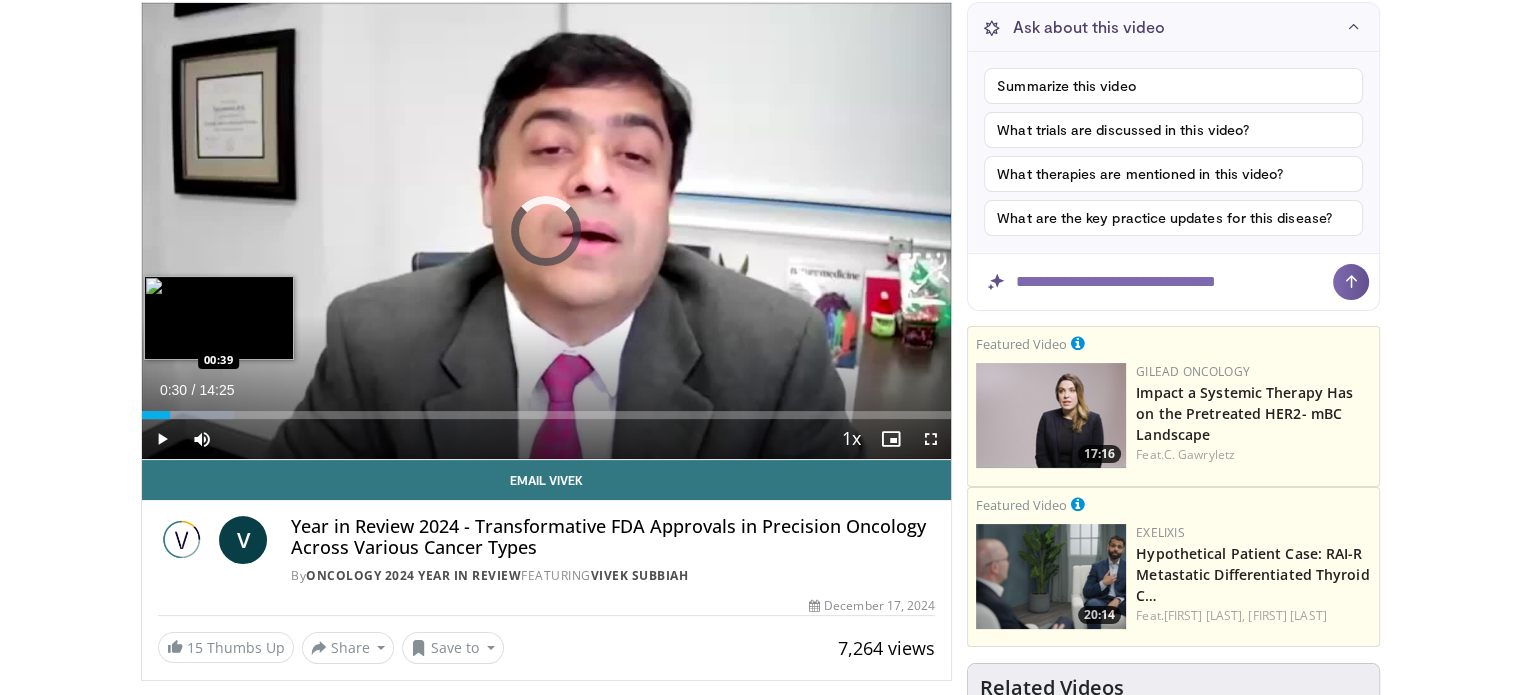 click at bounding box center [188, 415] 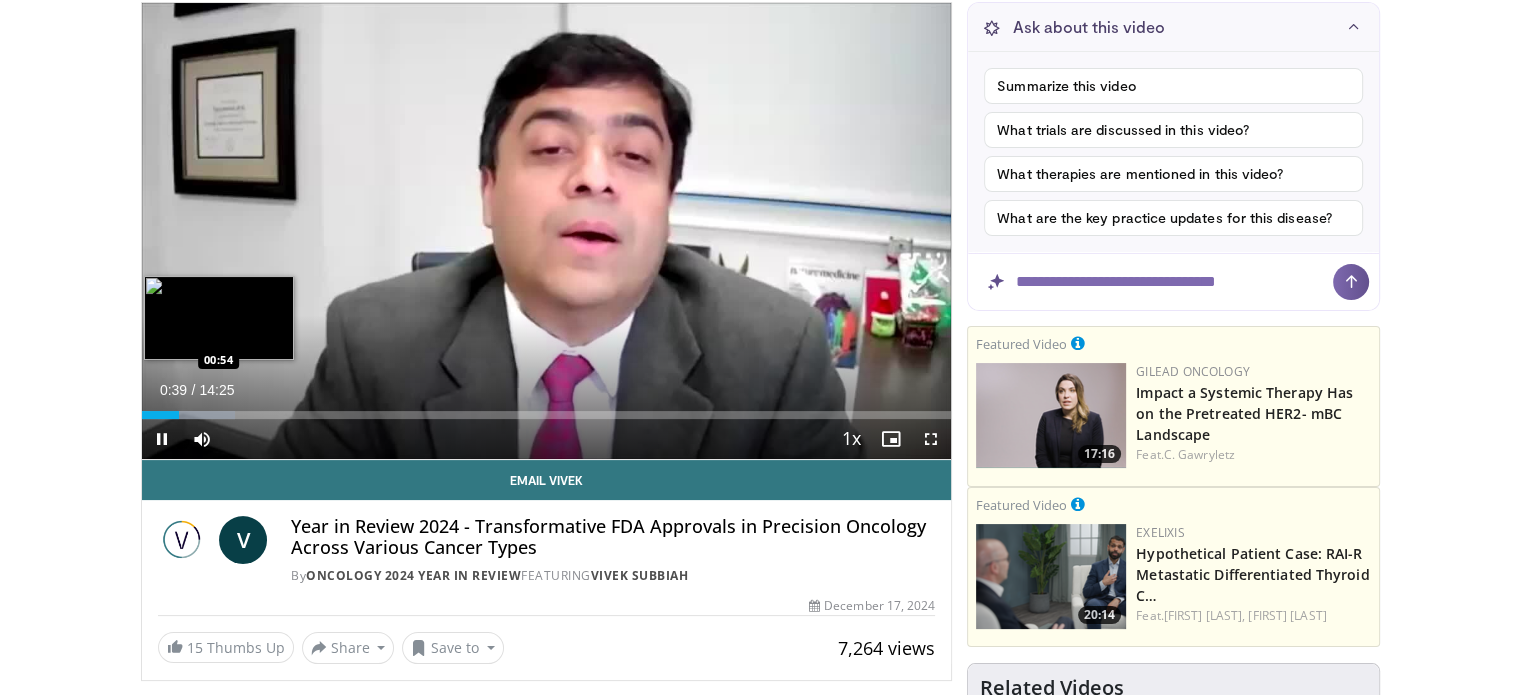 click on "Loaded :  11.56% 00:40 00:54" at bounding box center (547, 415) 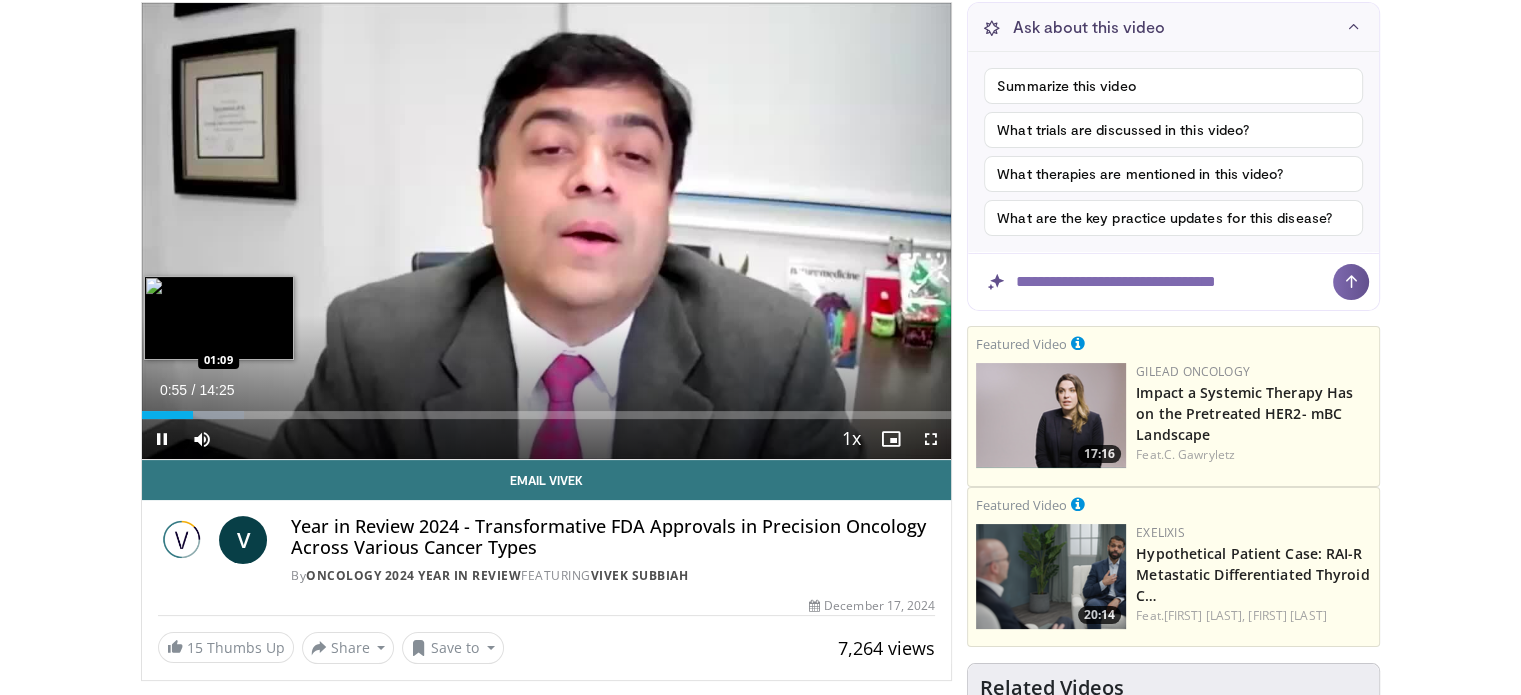click on "Loaded :  12.60% 00:55 01:09" at bounding box center [547, 415] 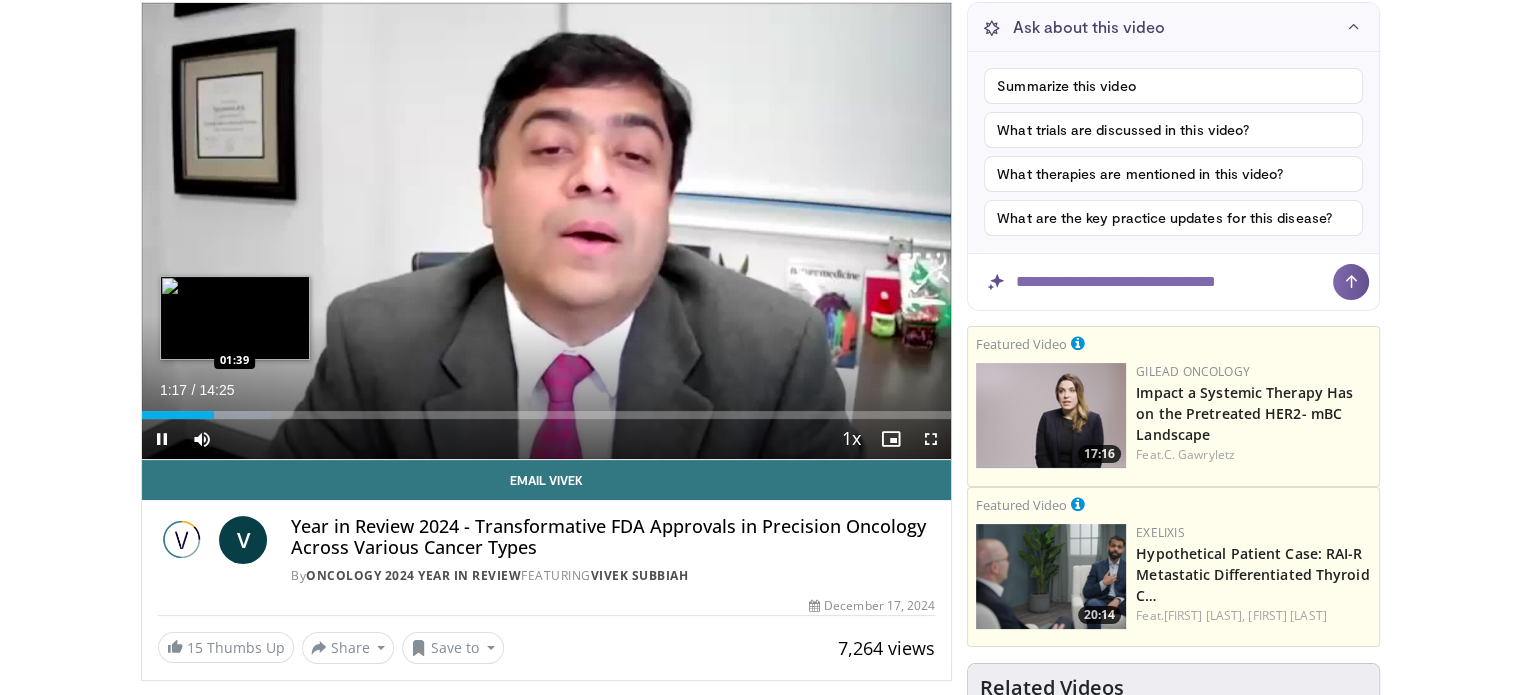 click at bounding box center [228, 415] 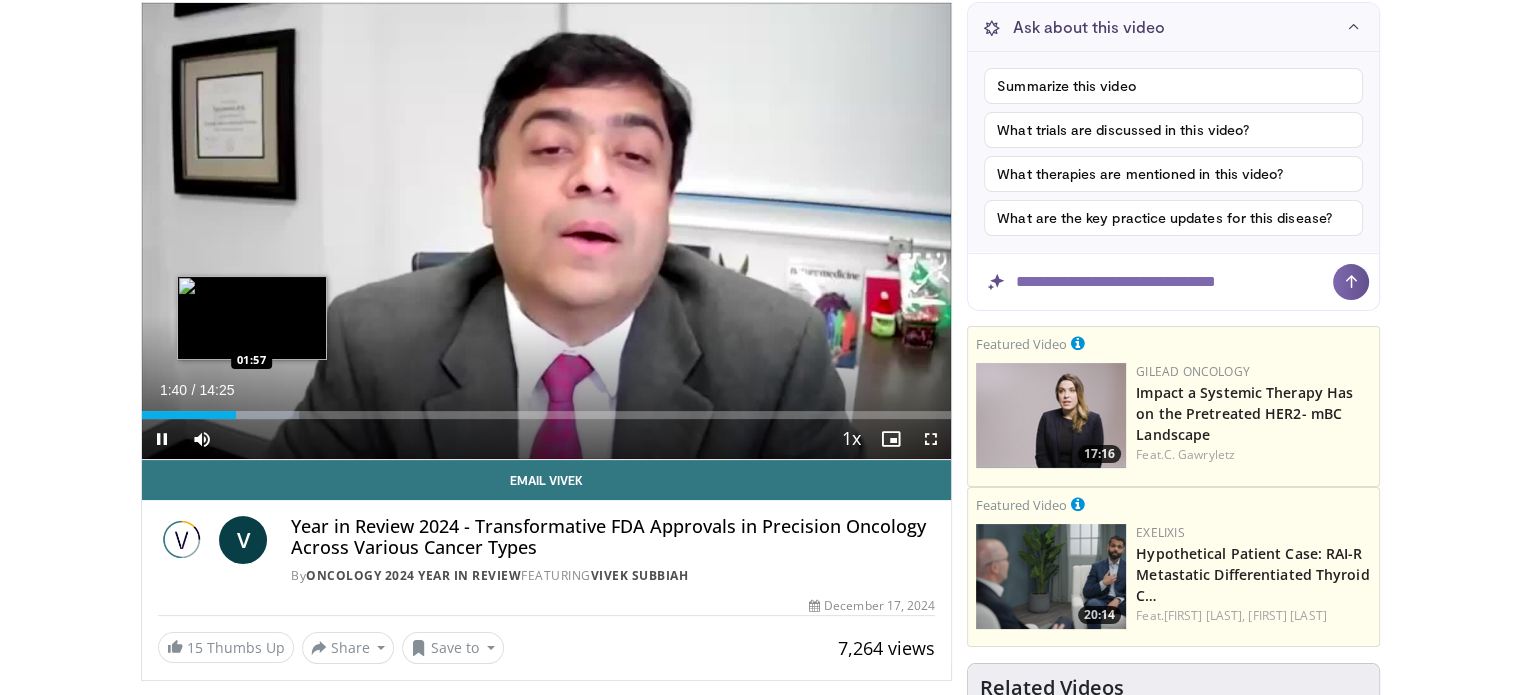 click on "Loaded :  19.48% 01:40 01:57" at bounding box center [547, 409] 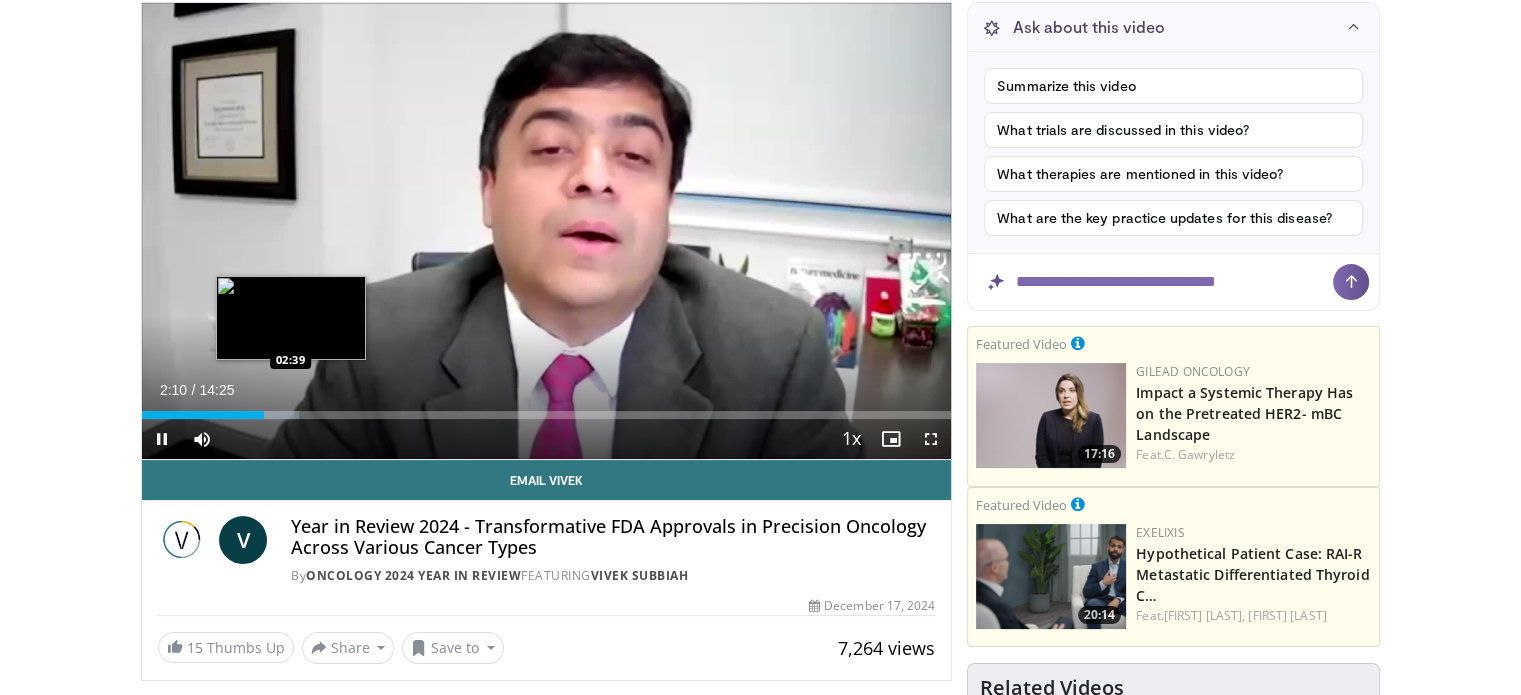 click on "Loaded :  19.48% 02:10 02:39" at bounding box center (547, 415) 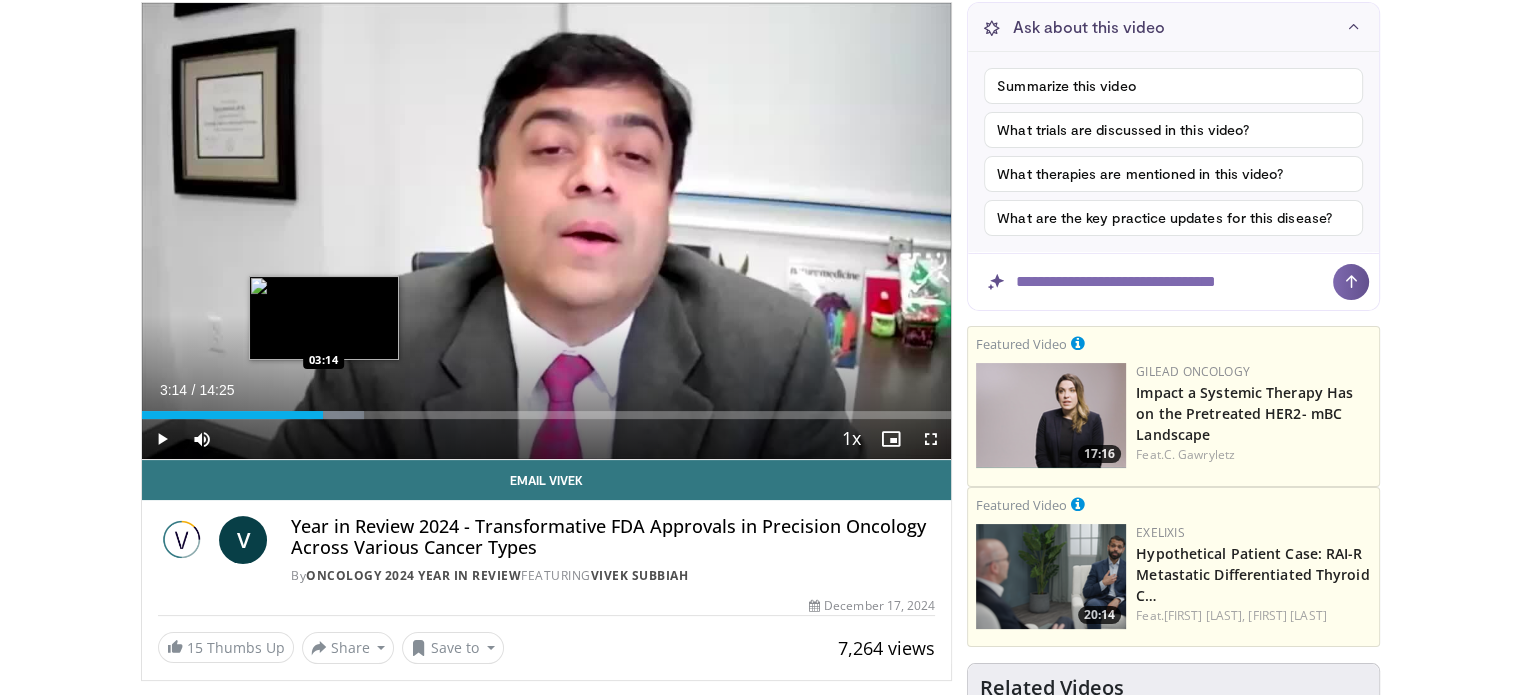 click at bounding box center (325, 415) 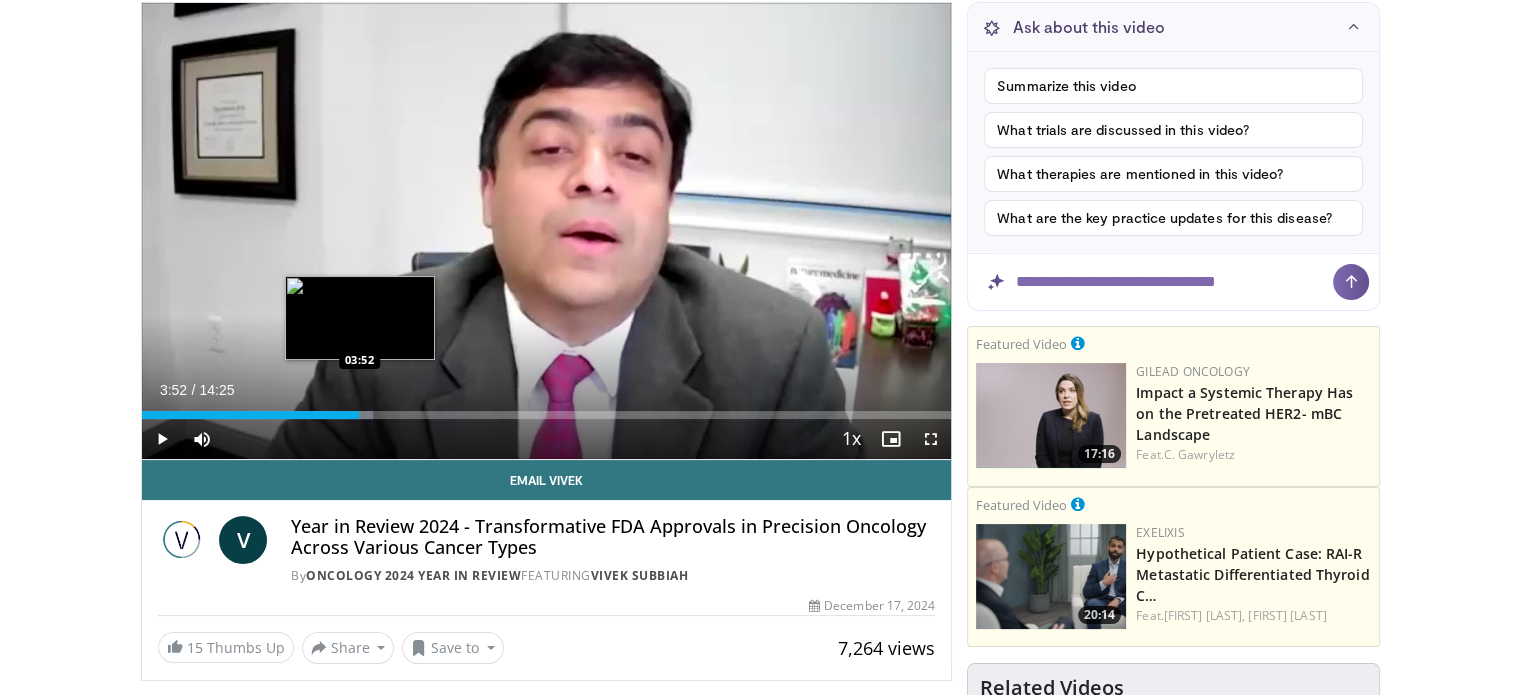 click at bounding box center [352, 415] 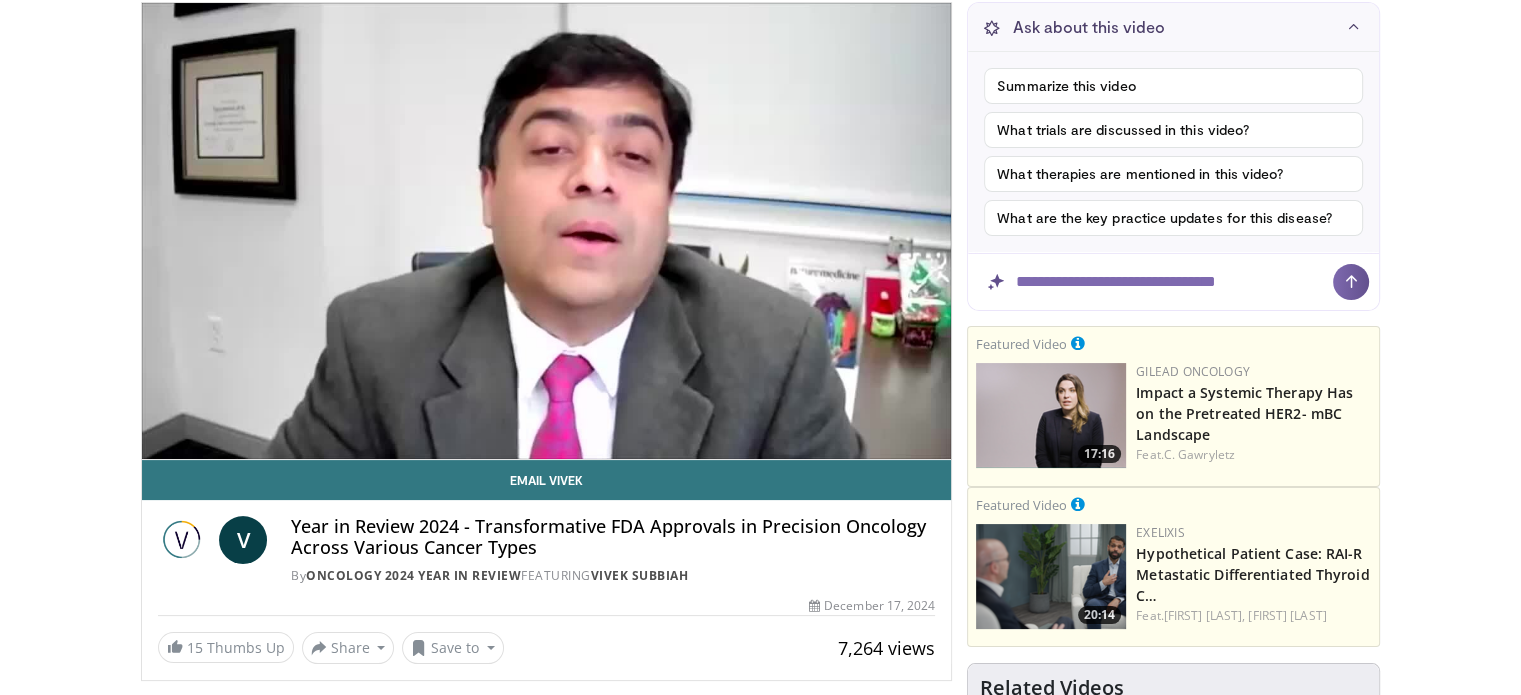 click on "10 seconds
Tap to unmute" at bounding box center (547, 231) 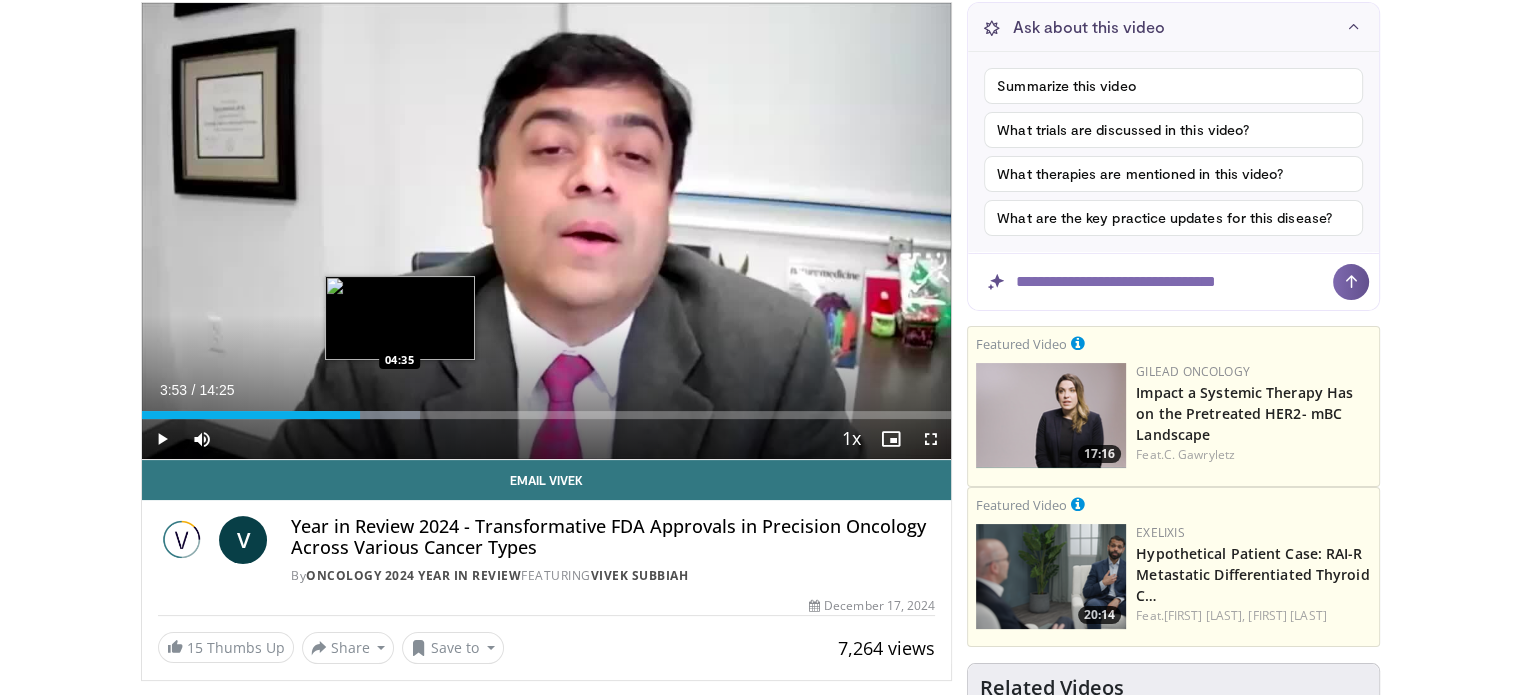 click on "Loaded :  34.38% 03:53 04:35" at bounding box center [547, 415] 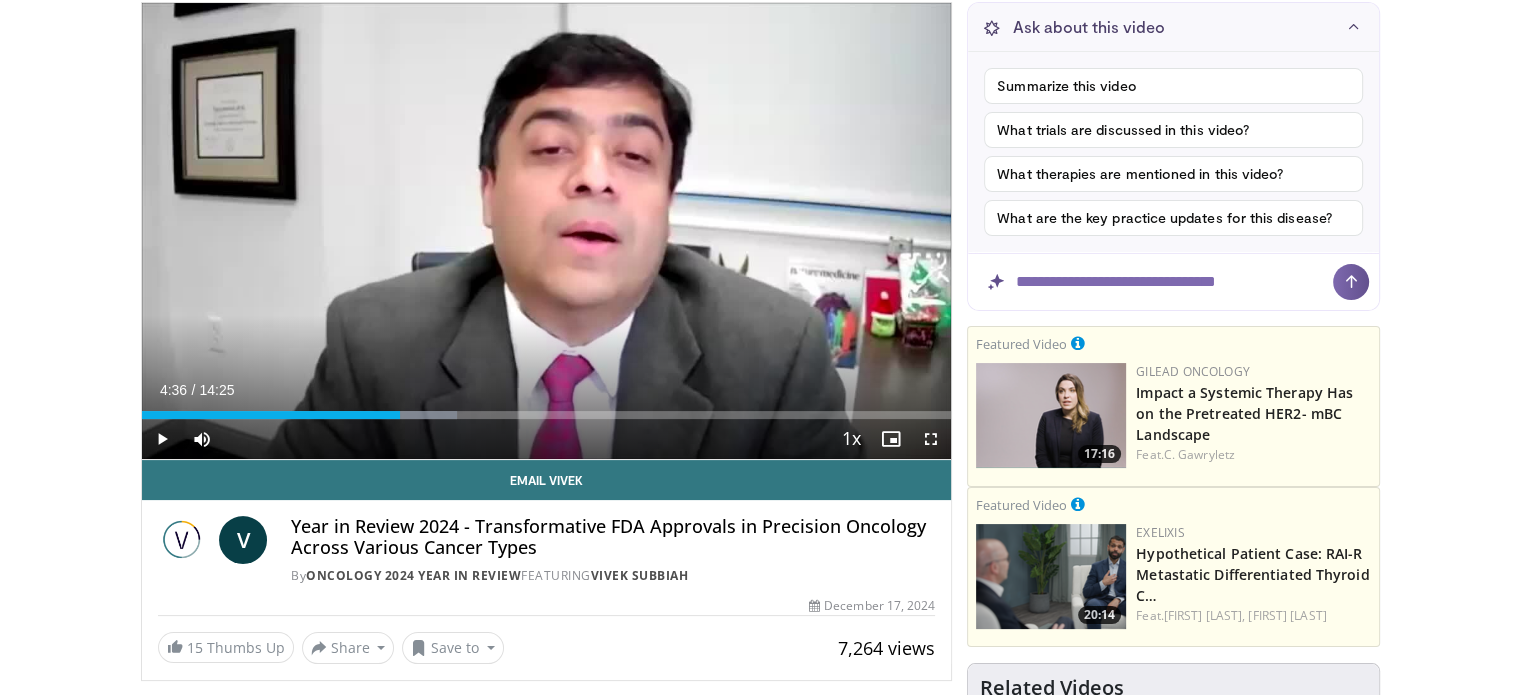 click on "Current Time  4:36 / Duration  14:25 Play Skip Backward Skip Forward Mute Loaded :  38.97% 04:36 05:09 Stream Type  LIVE Seek to live, currently behind live LIVE   1x Playback Rate 0.5x 0.75x 1x , selected 1.25x 1.5x 1.75x 2x Chapters Chapters Descriptions descriptions off , selected Captions captions settings , opens captions settings dialog captions off , selected Audio Track en (Main) , selected Fullscreen Enable picture-in-picture mode" at bounding box center [547, 439] 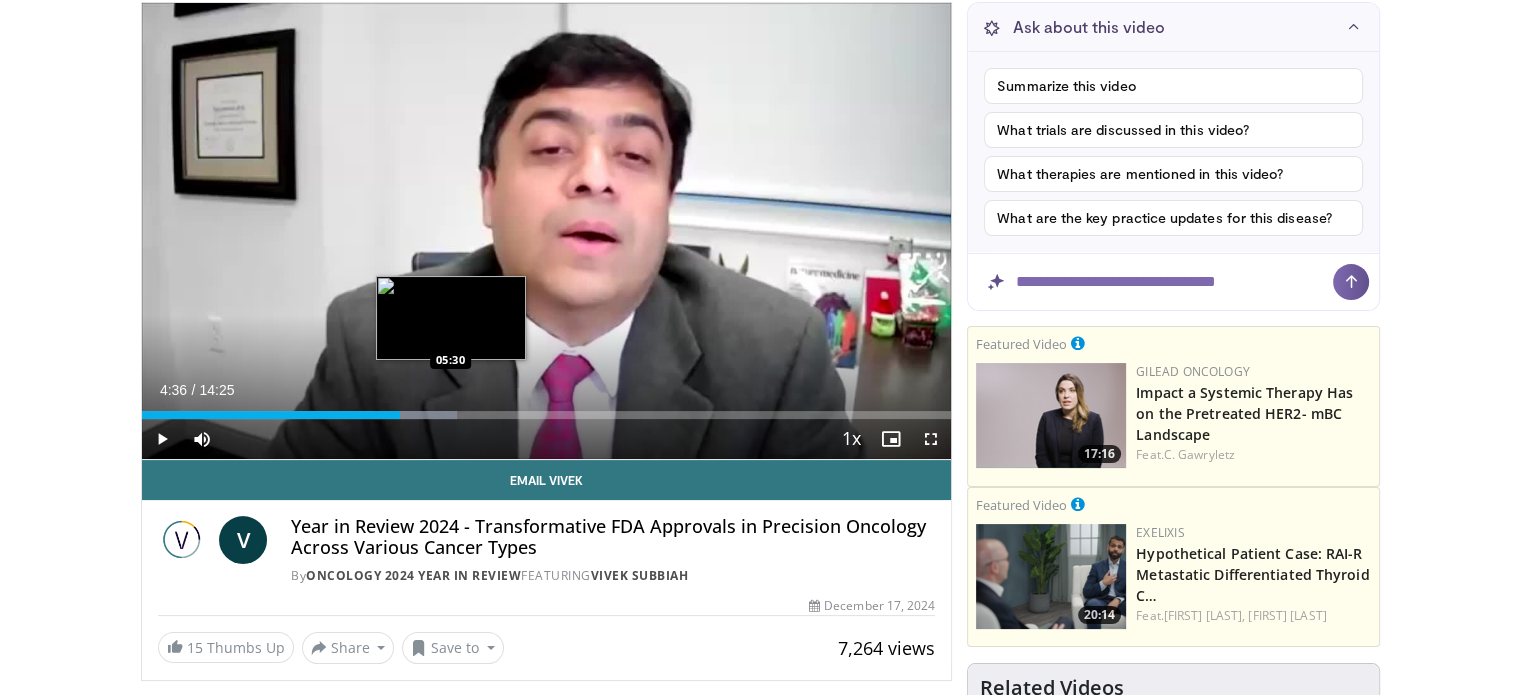 click at bounding box center [415, 415] 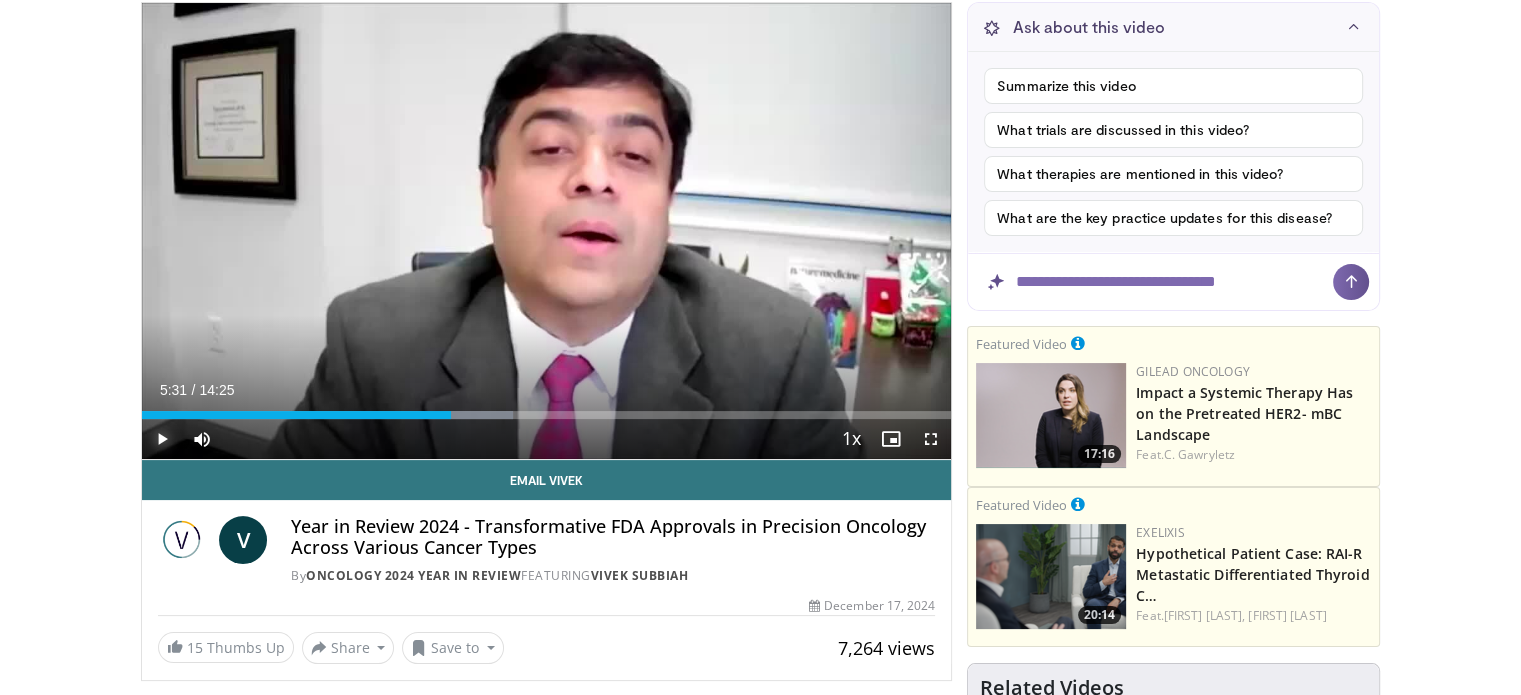 click at bounding box center (162, 439) 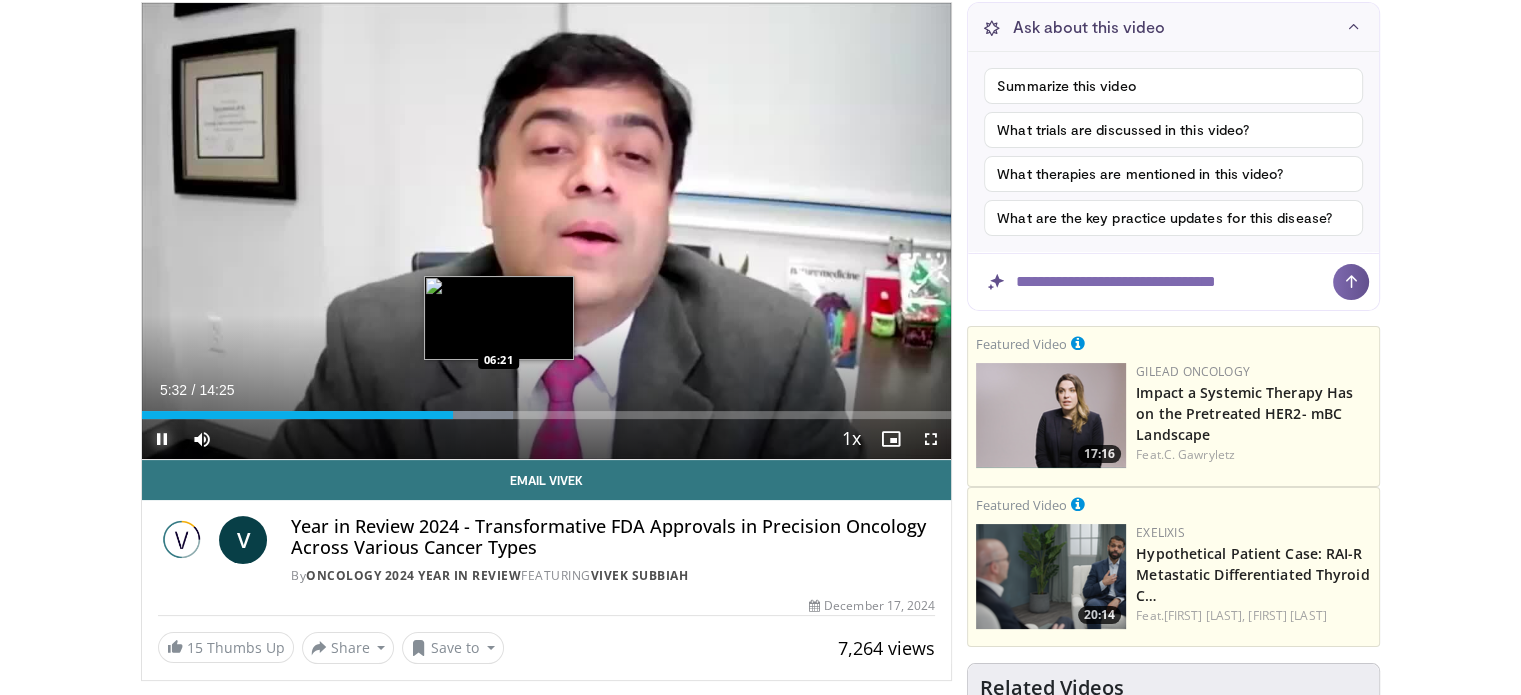 click at bounding box center (468, 415) 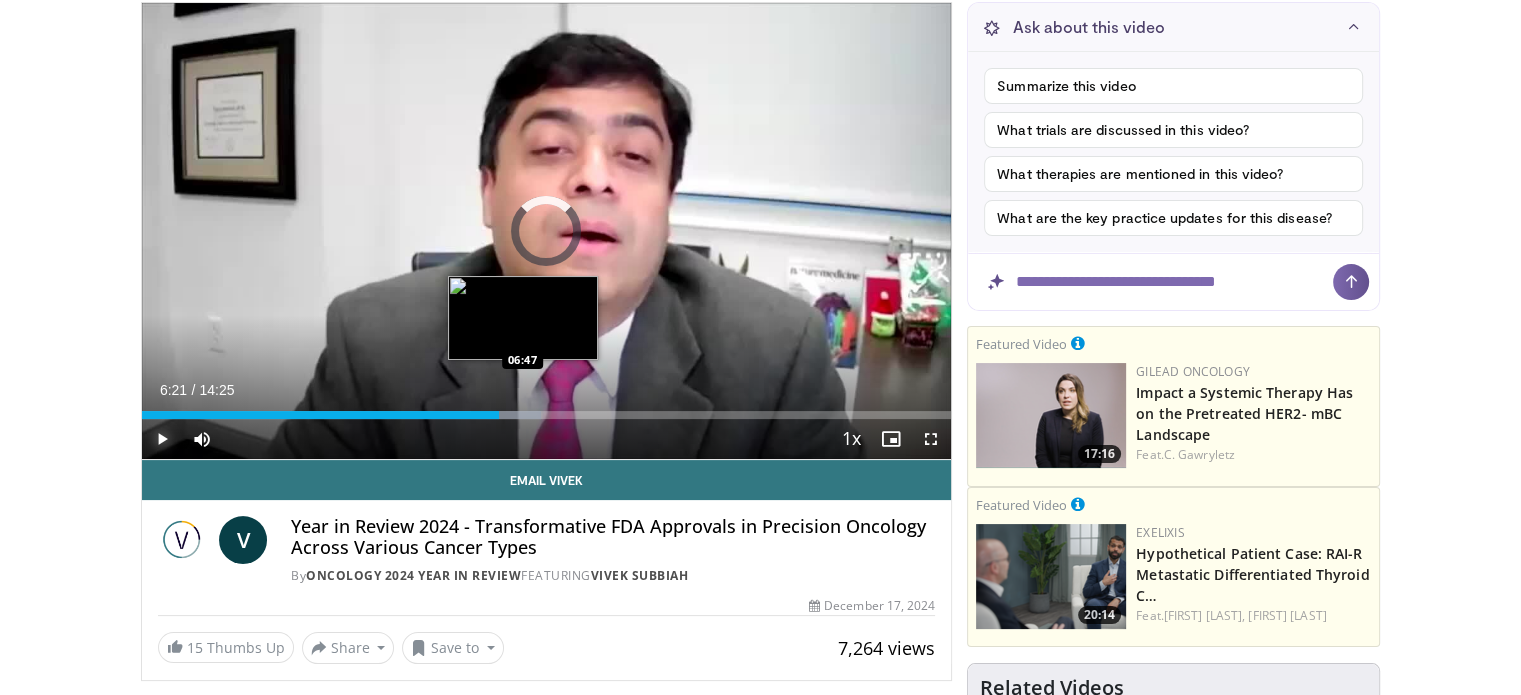 click on "Loaded :  49.29% 06:21 06:47" at bounding box center (547, 415) 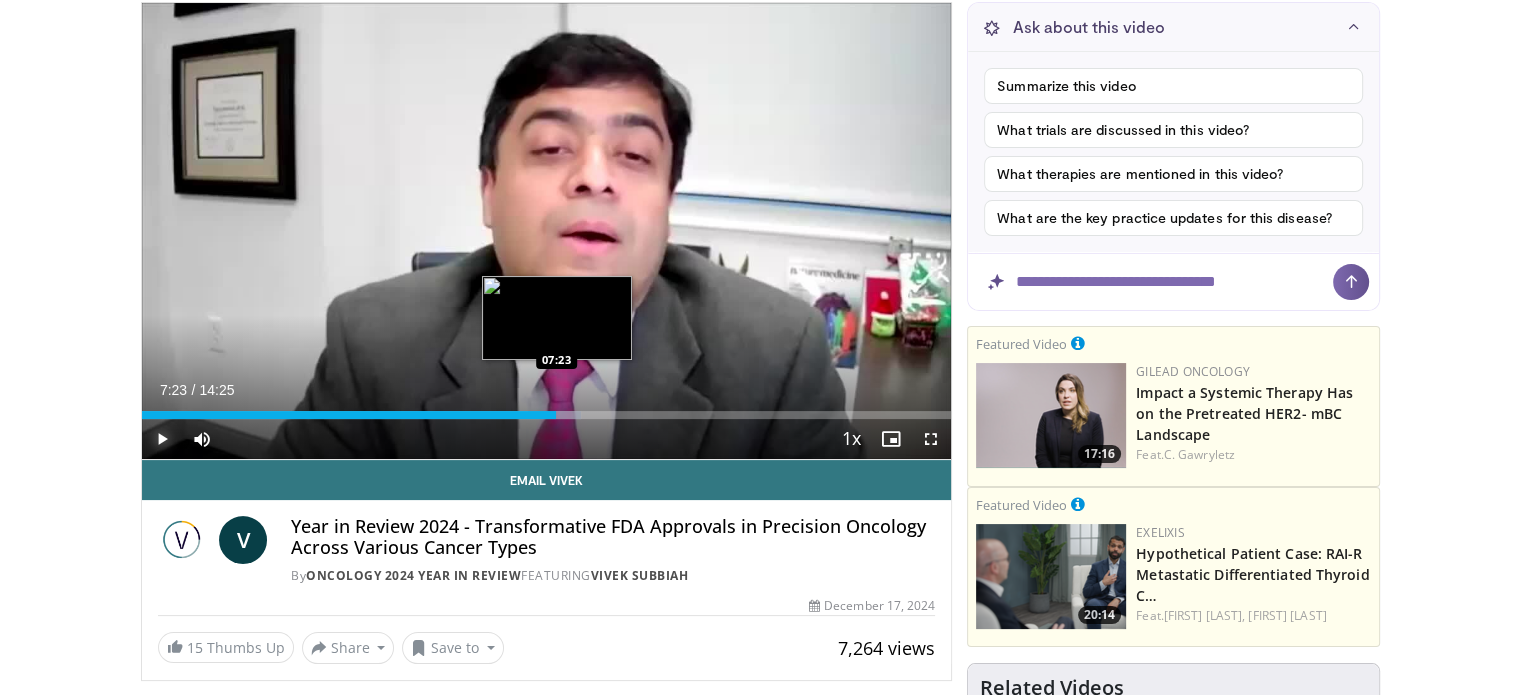 click on "Loaded :  54.32% 07:23 07:23" at bounding box center (547, 415) 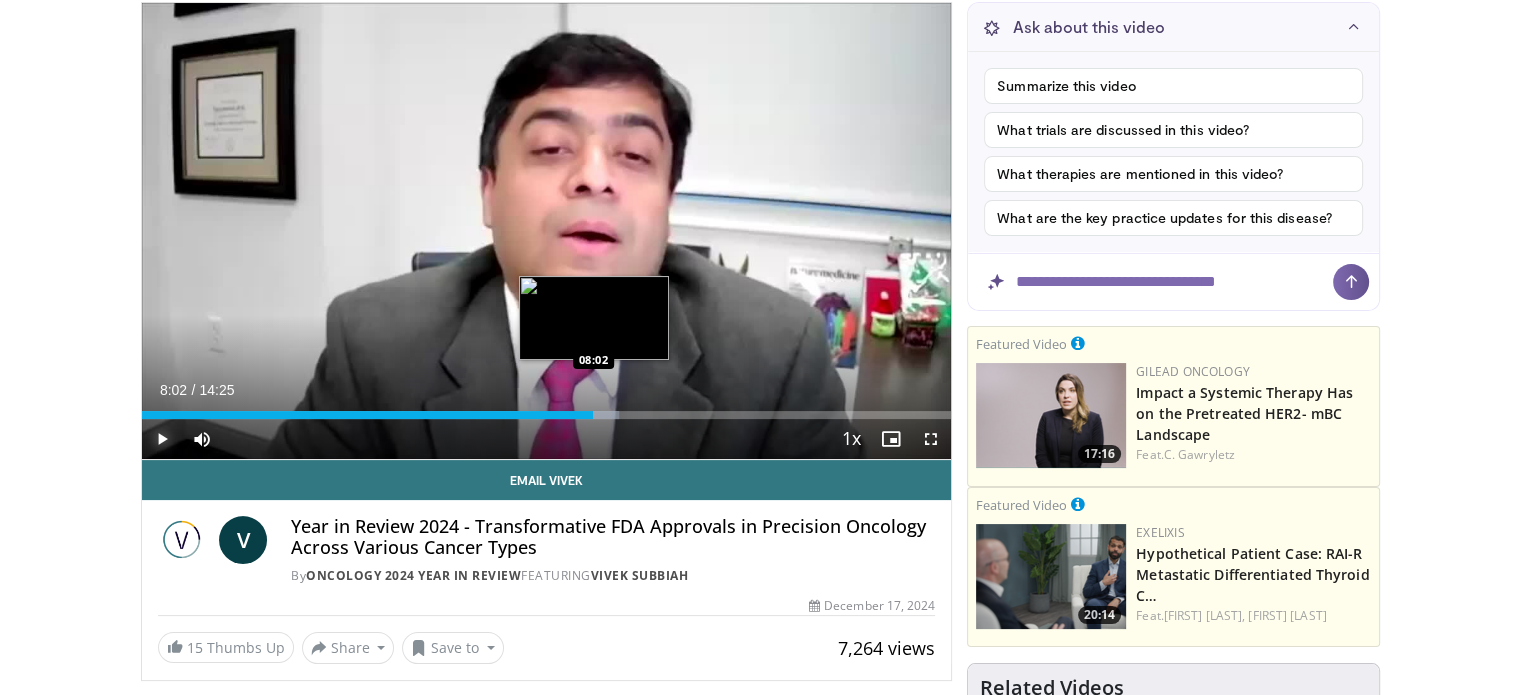 click at bounding box center [575, 415] 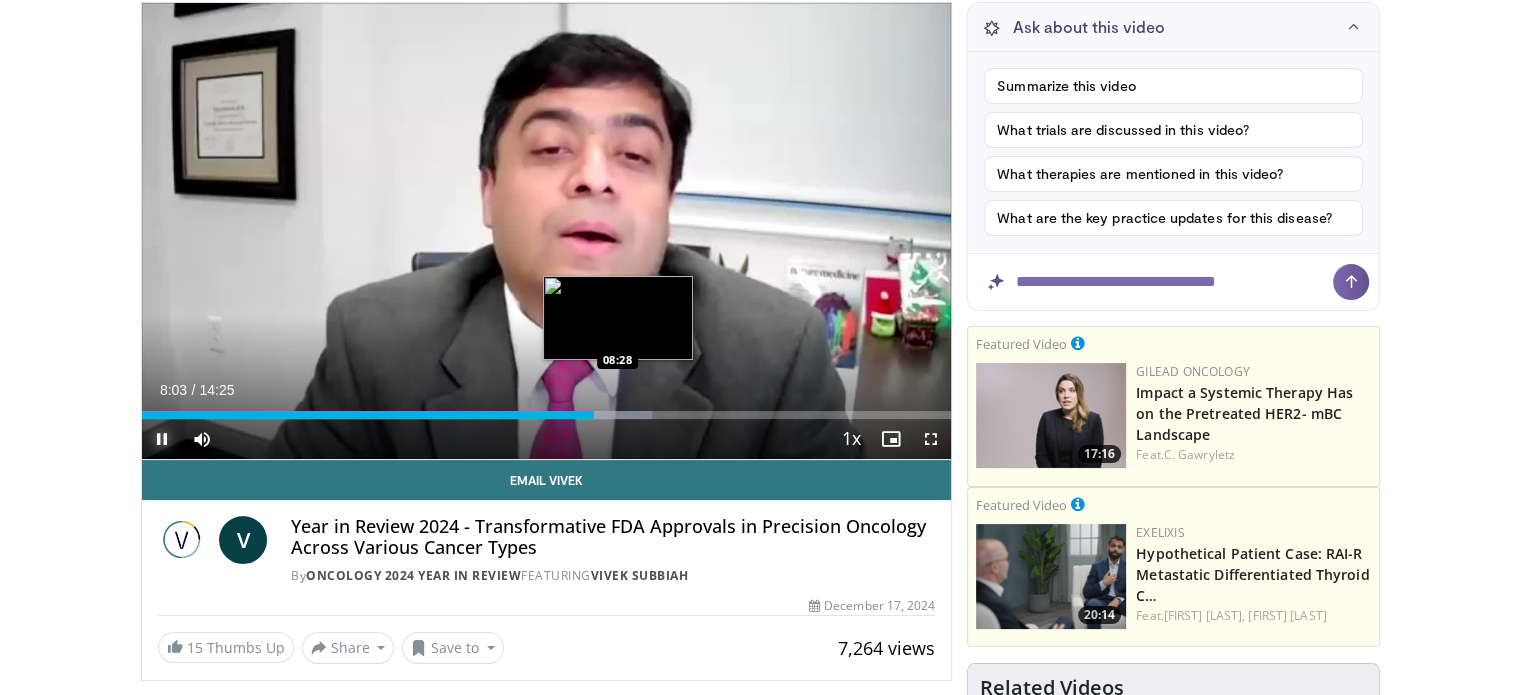 click at bounding box center (609, 415) 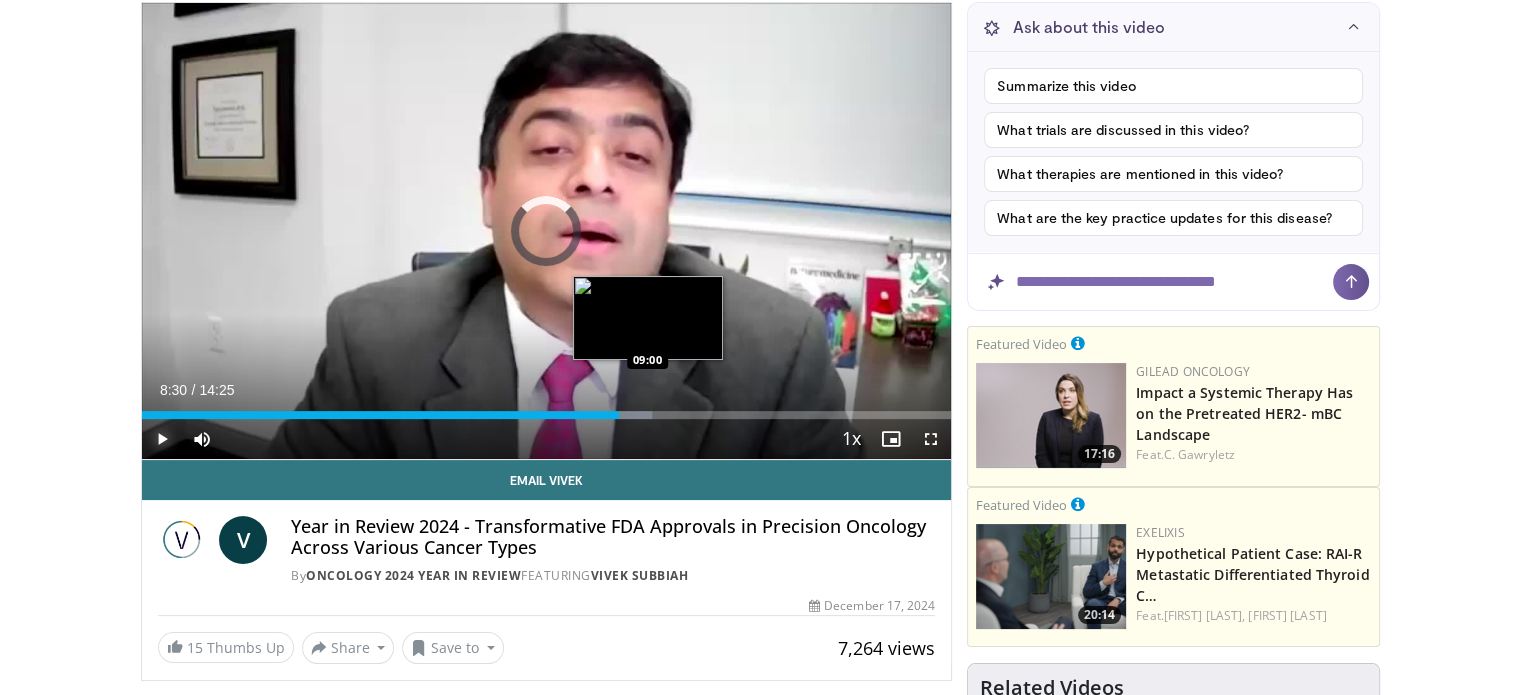 click at bounding box center (621, 415) 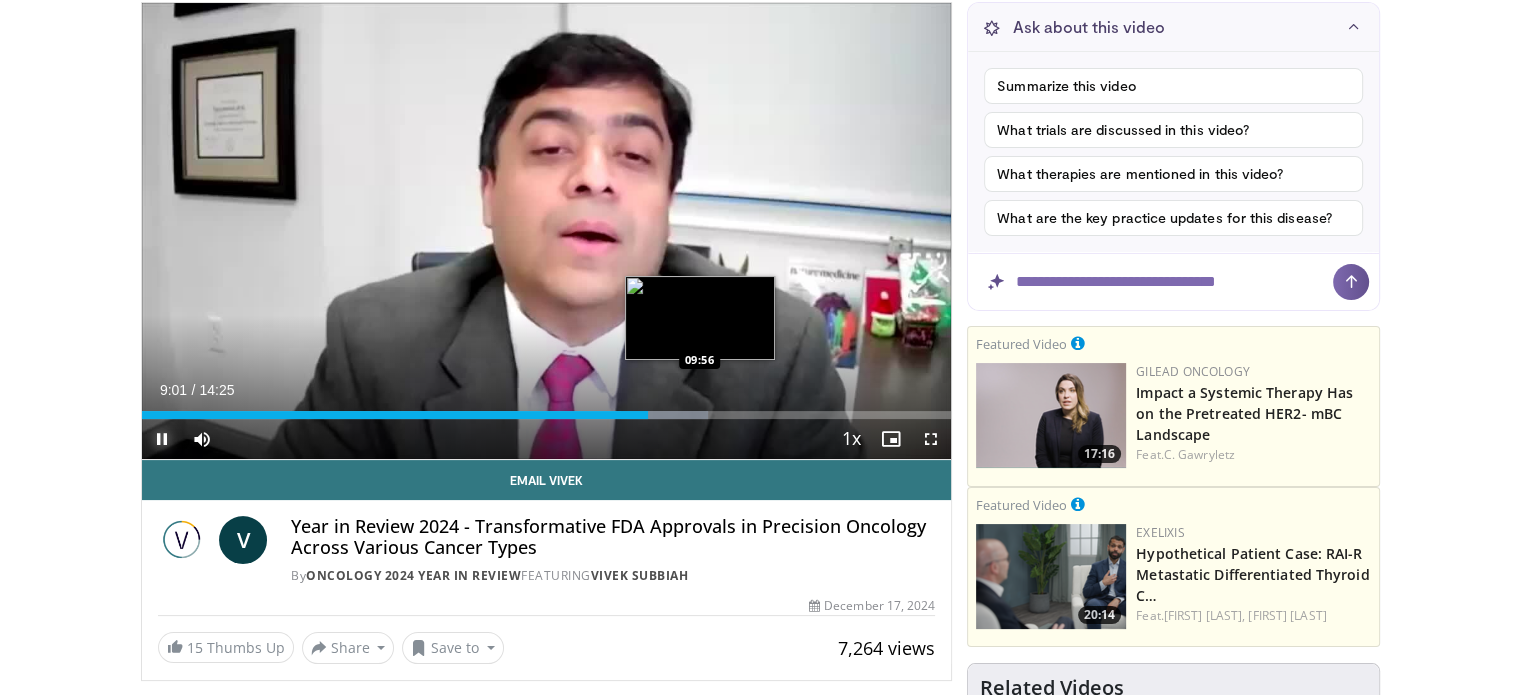 click on "Loaded :  69.92% 09:01 09:56" at bounding box center (547, 415) 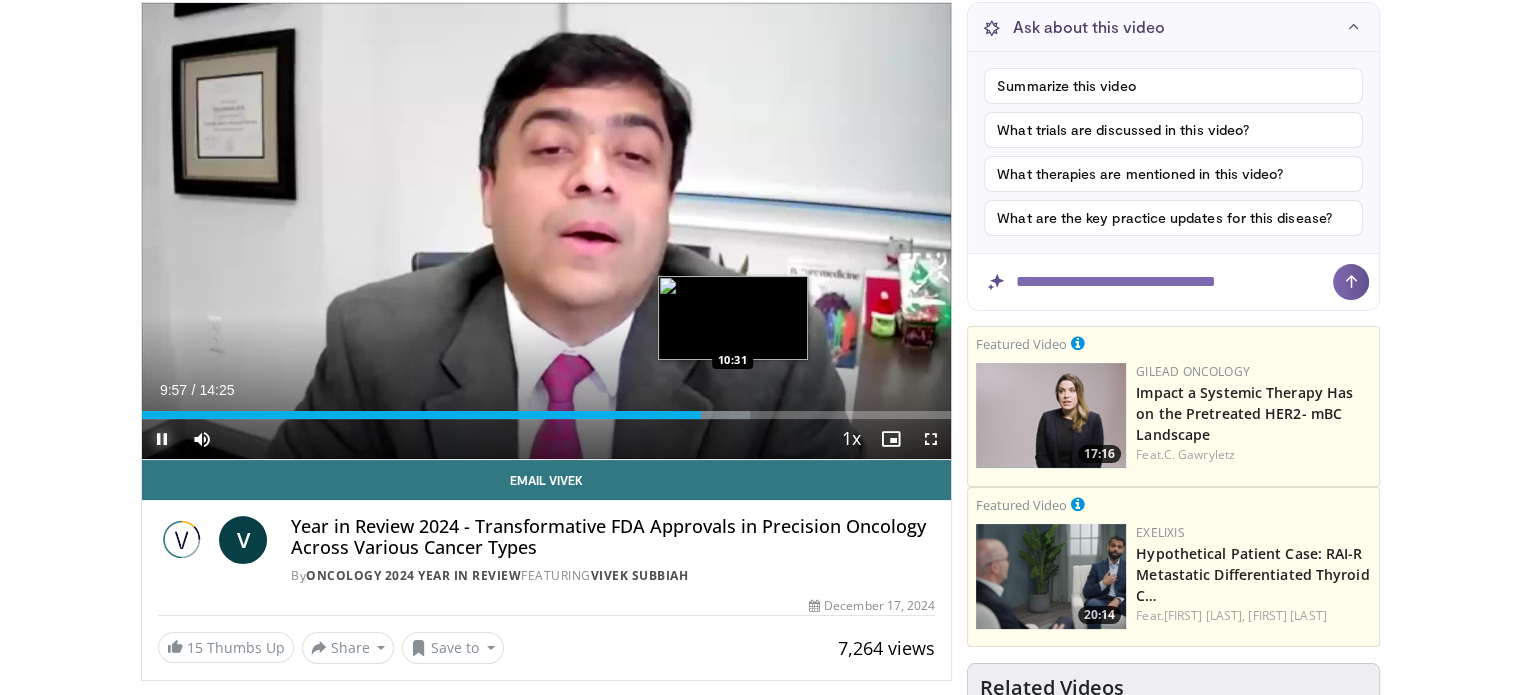 click at bounding box center [734, 415] 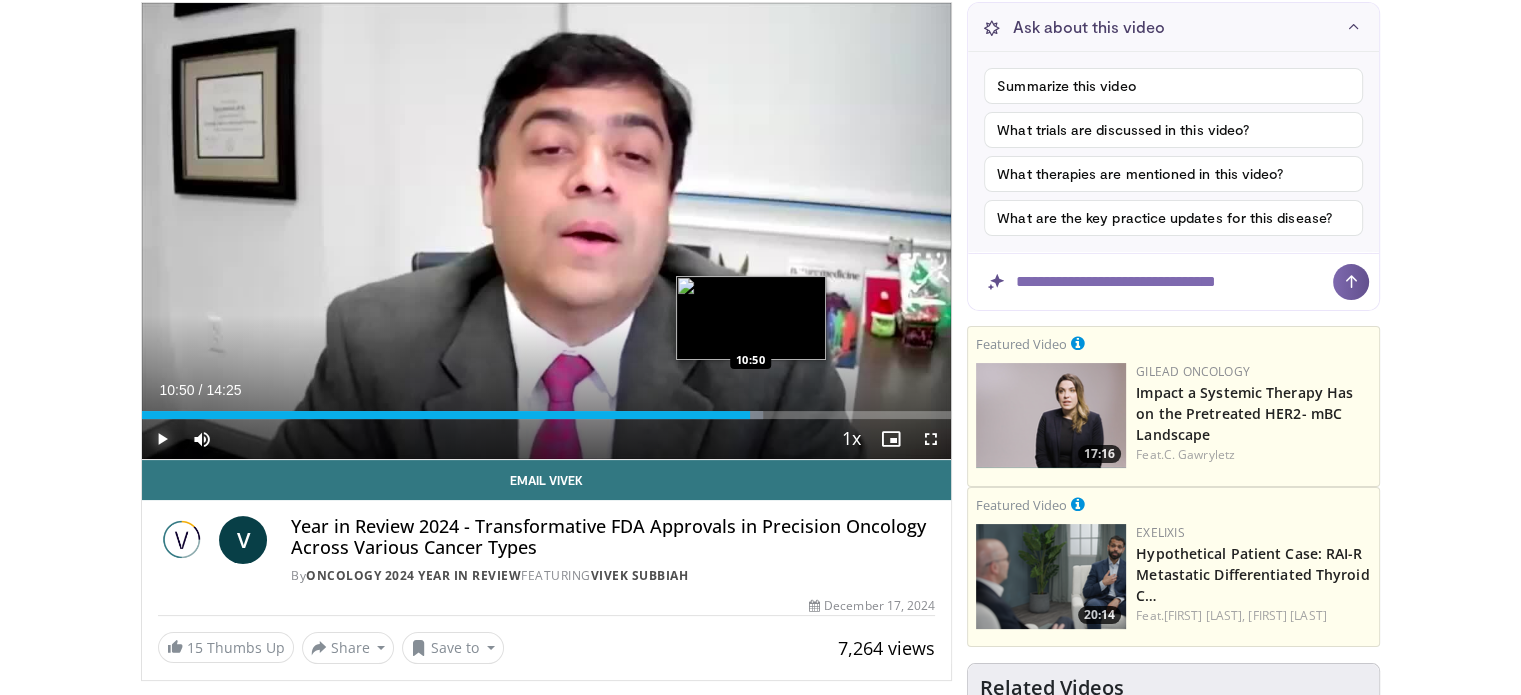click at bounding box center [735, 415] 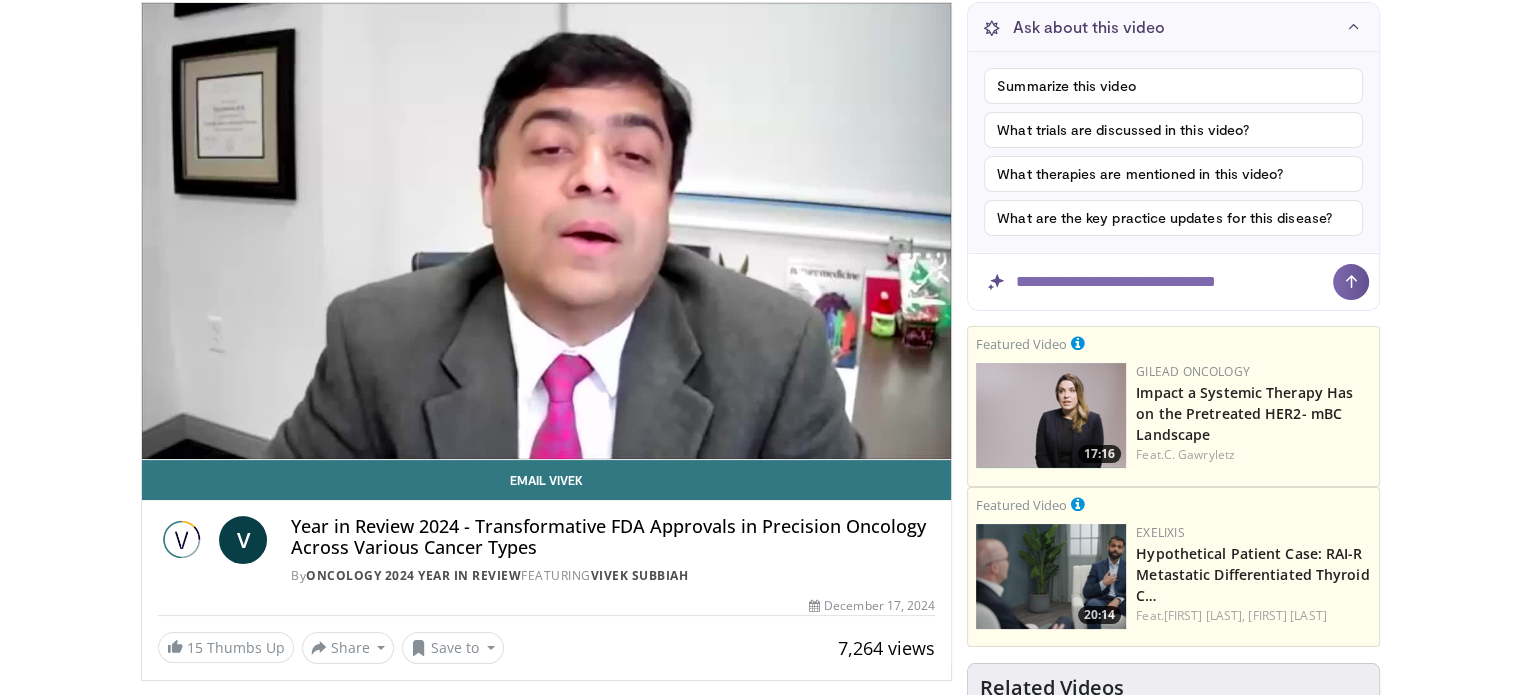 type 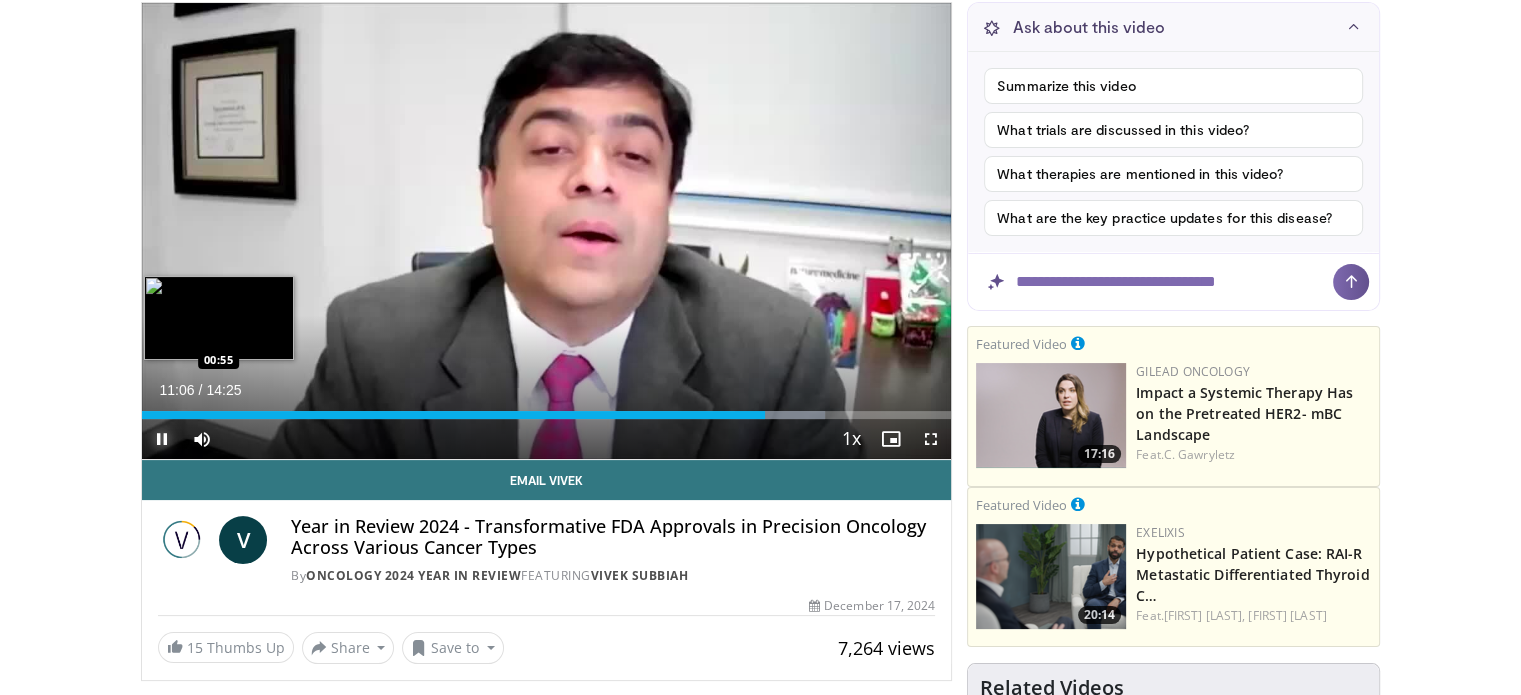 click on "11:06" at bounding box center [454, 415] 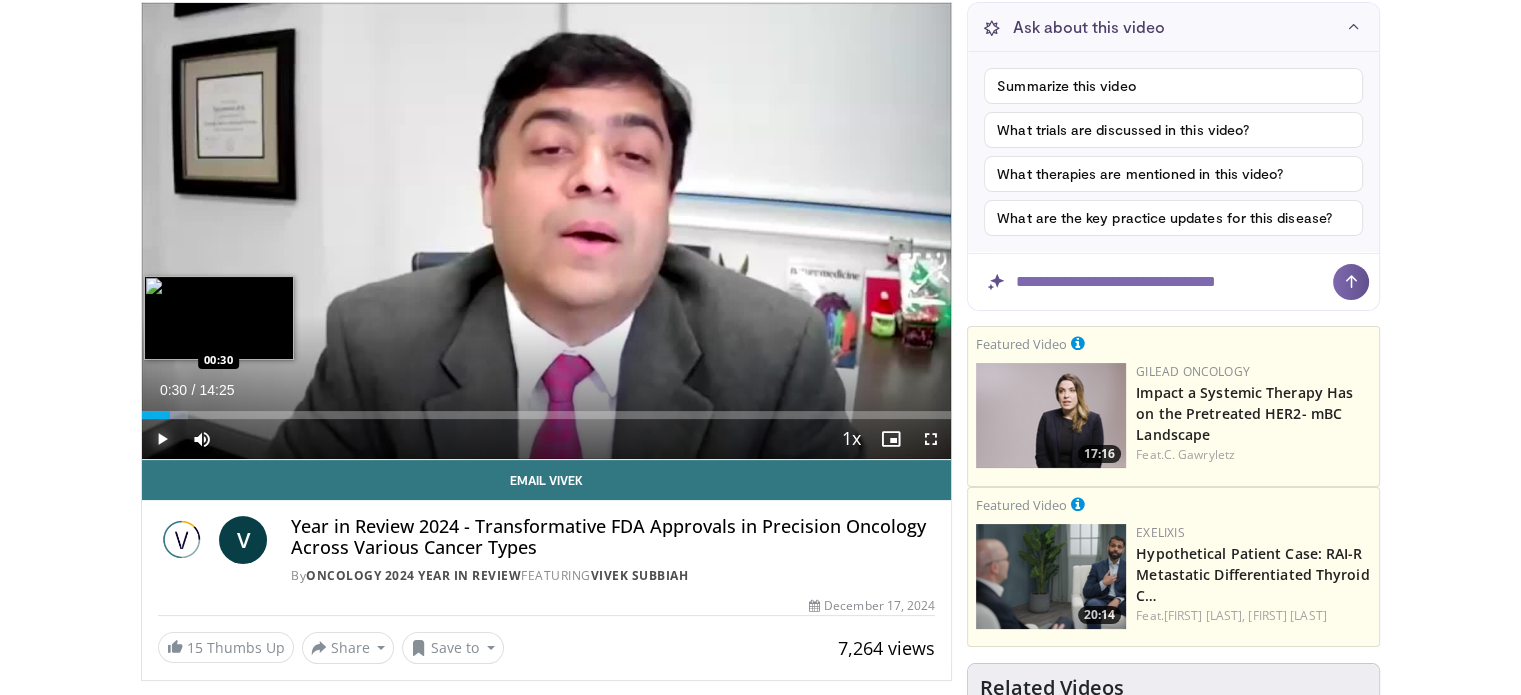 click on "Loaded :  5.78% 00:30 00:30" at bounding box center [547, 415] 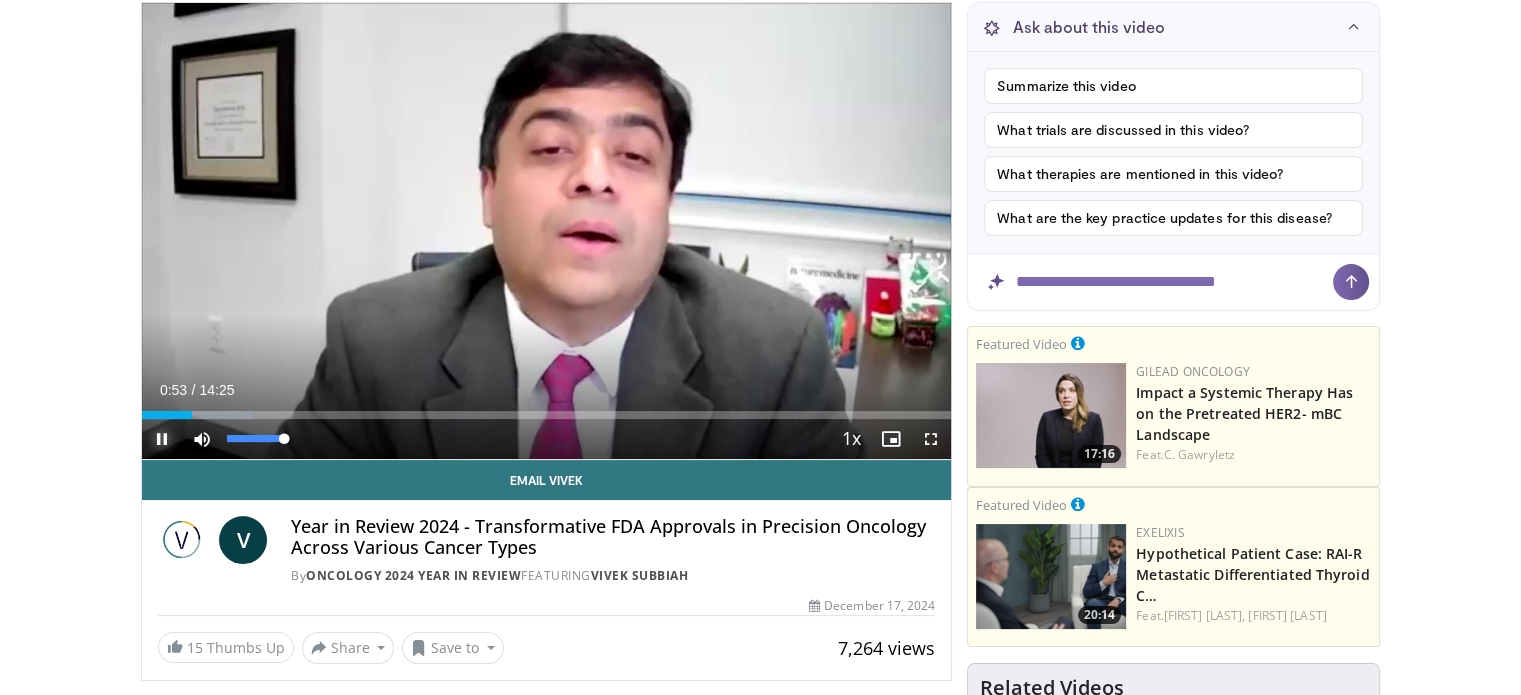 drag, startPoint x: 252, startPoint y: 439, endPoint x: 312, endPoint y: 445, distance: 60.299255 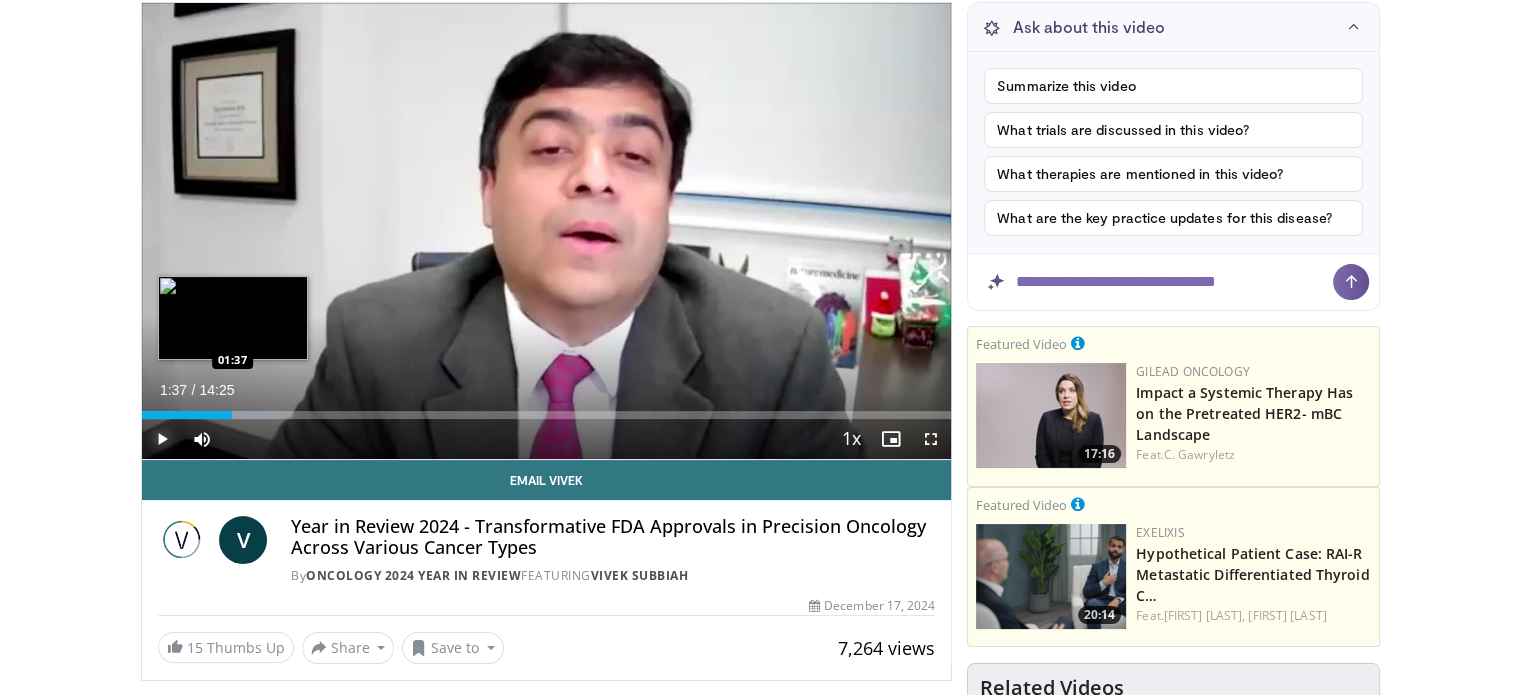 click on "Loaded :  17.19% 01:37 01:37" at bounding box center (547, 415) 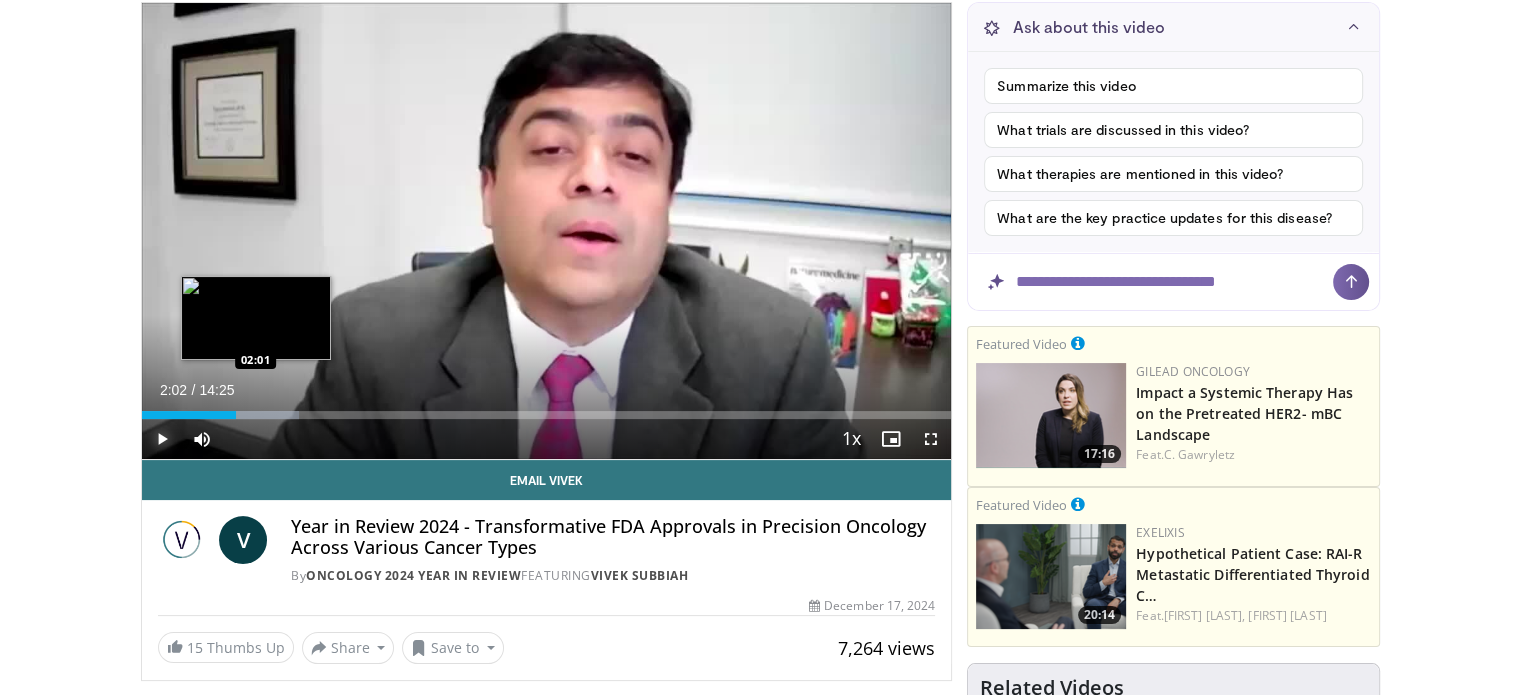 click at bounding box center (254, 415) 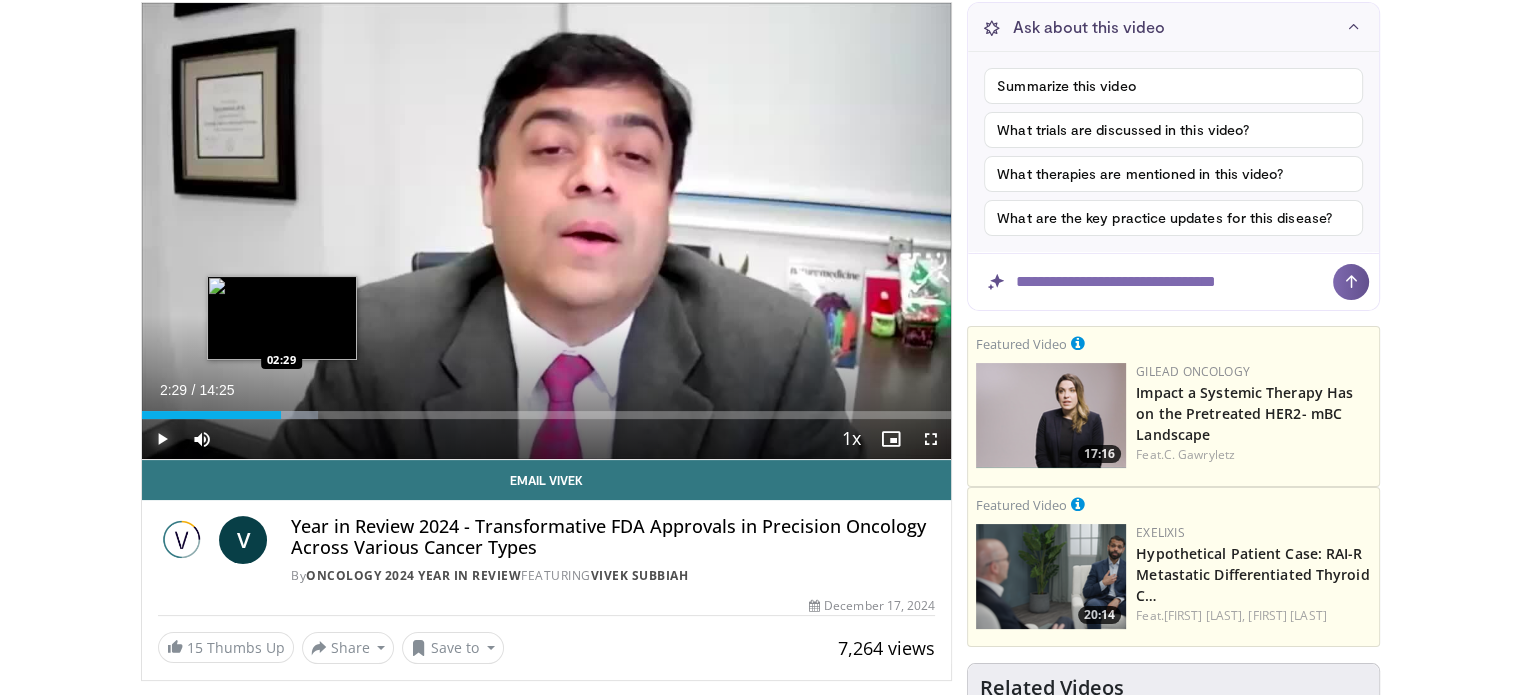 click on "Loaded :  21.77% 02:29 02:29" at bounding box center [547, 415] 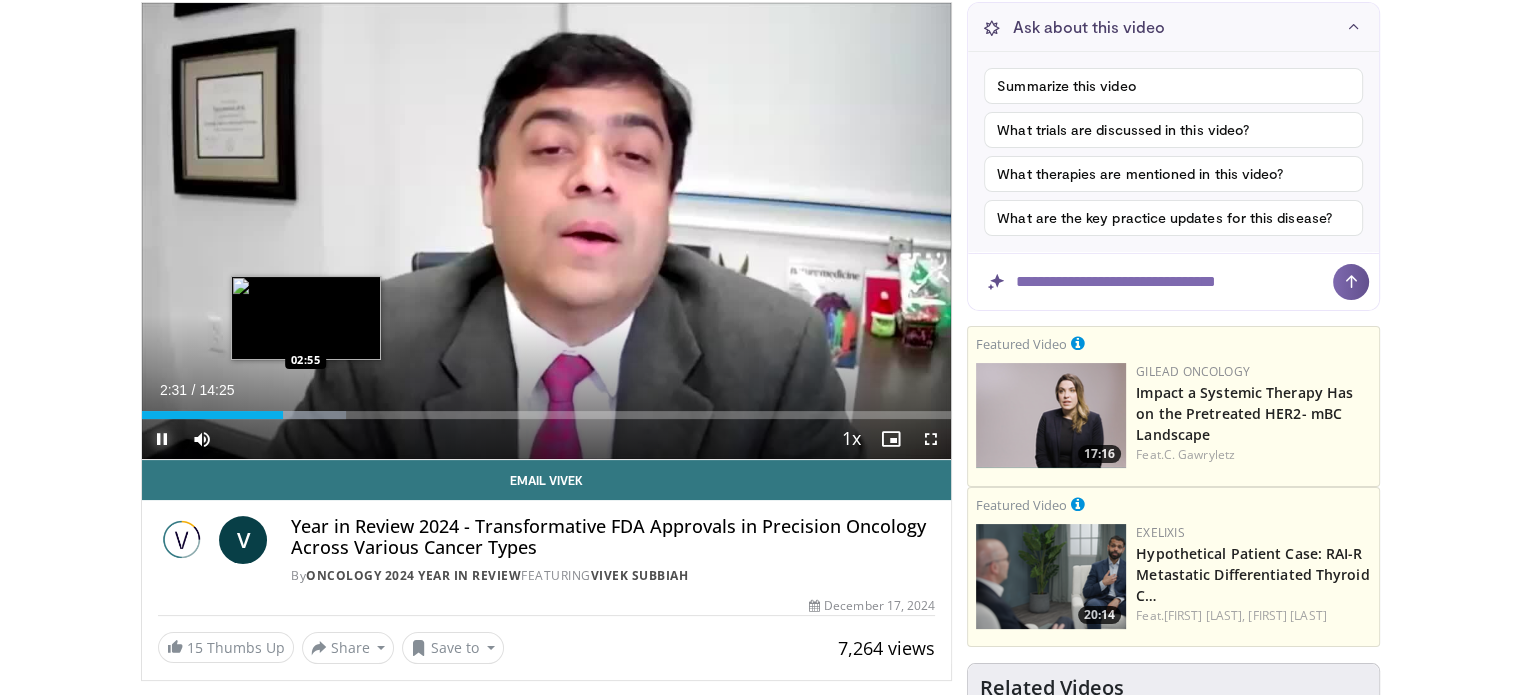 click at bounding box center [301, 415] 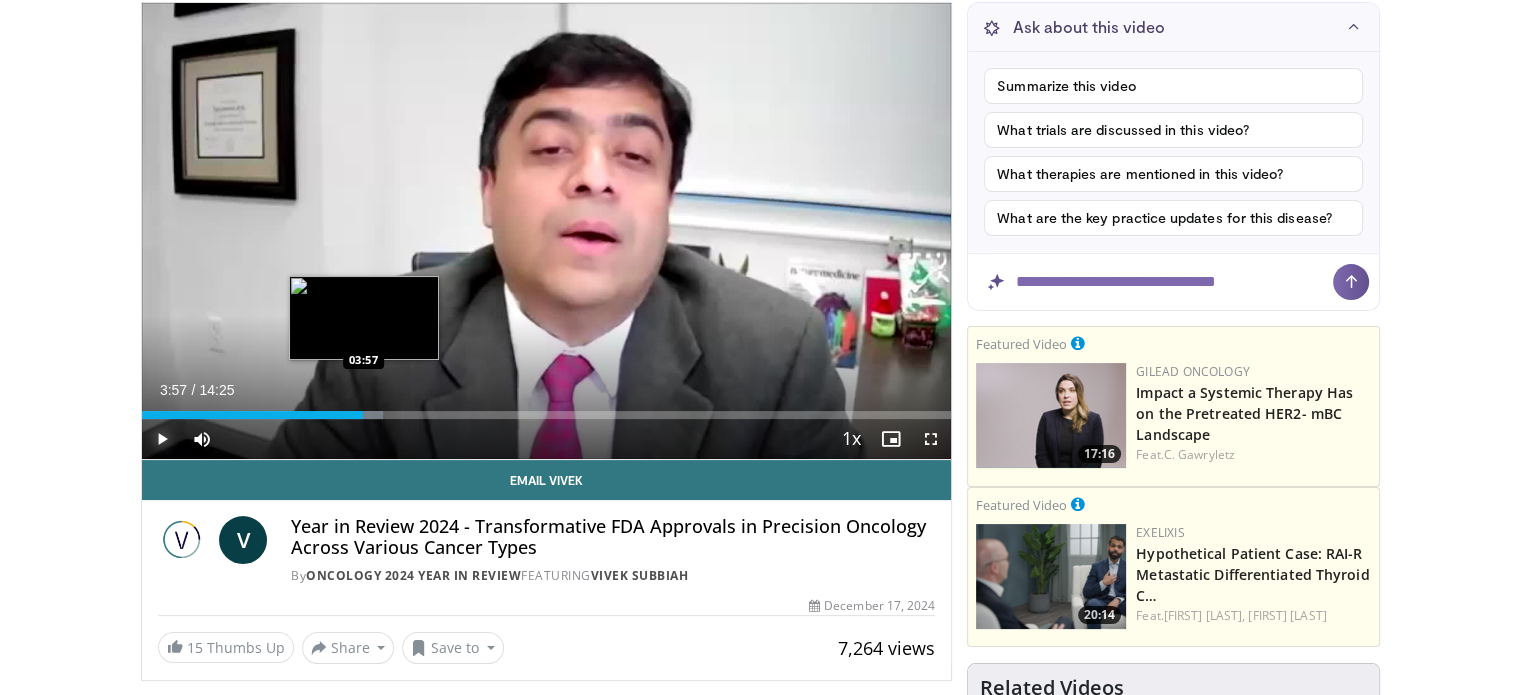 click on "Loaded :  29.80% 03:57 03:57" at bounding box center (547, 415) 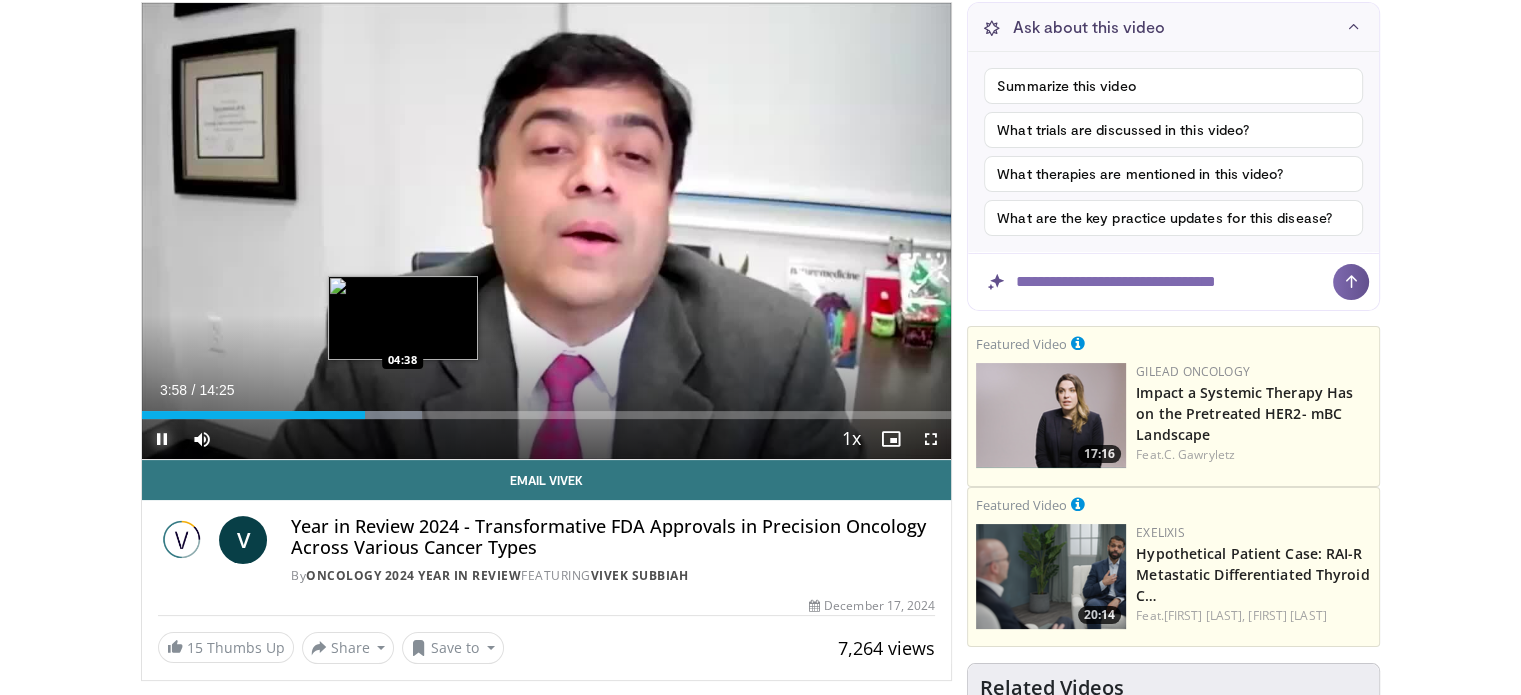 click on "Loaded :  34.67% 03:59 04:38" at bounding box center [547, 415] 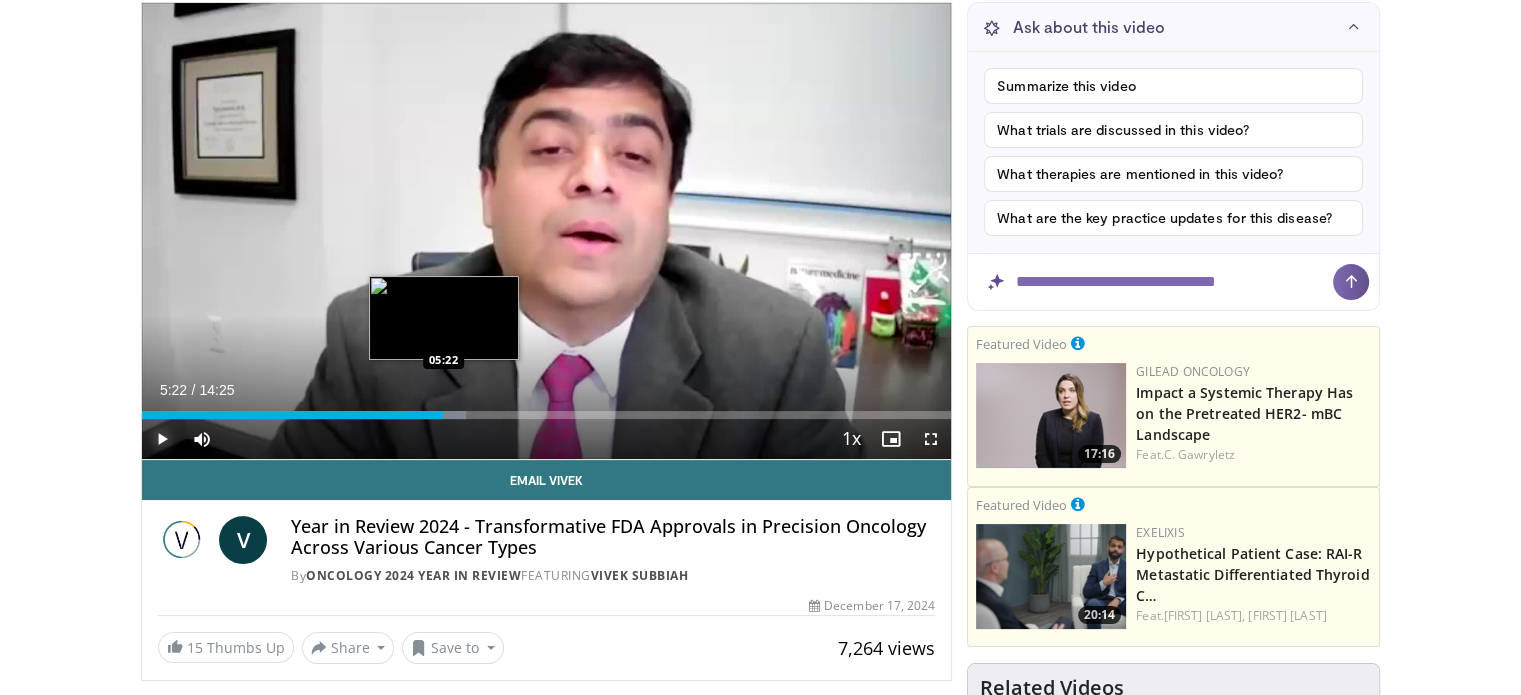 click at bounding box center (421, 415) 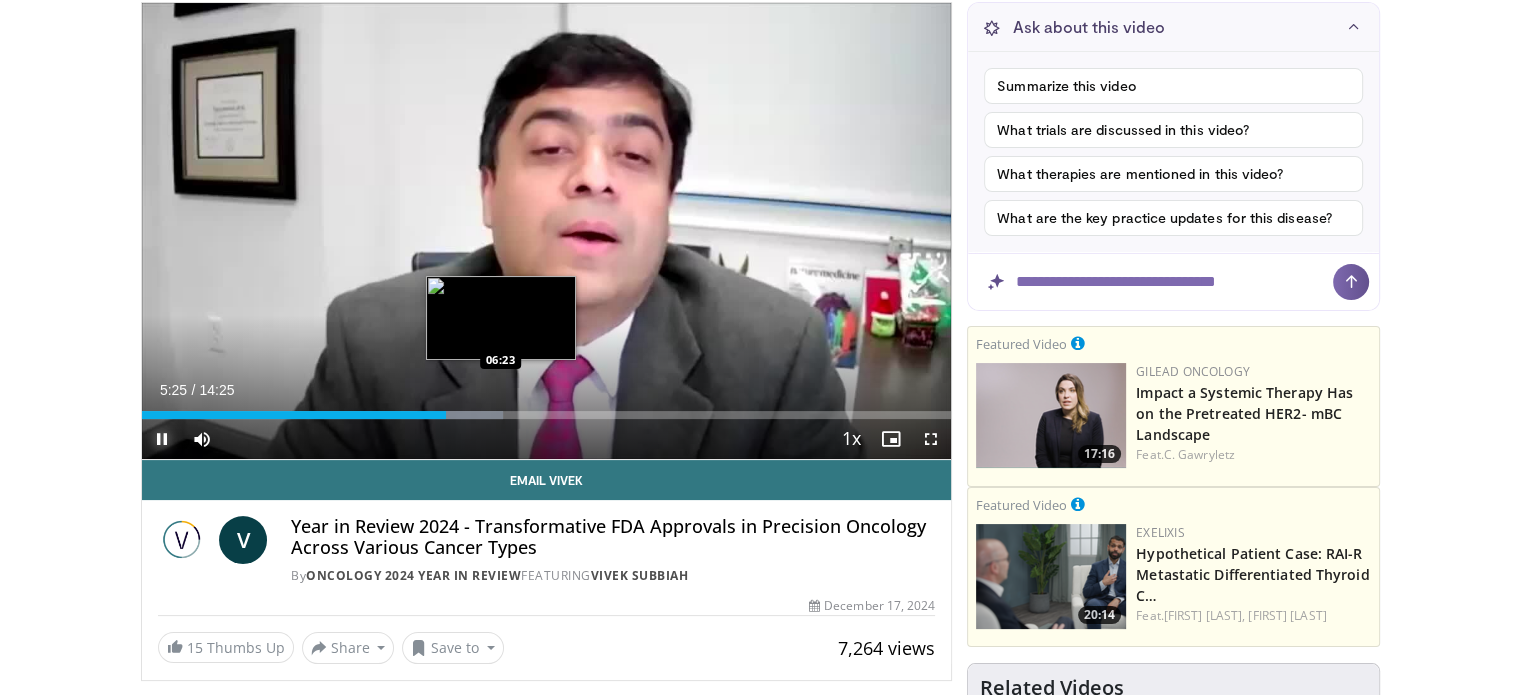 click on "Loaded :  44.70% 05:25 06:23" at bounding box center (547, 415) 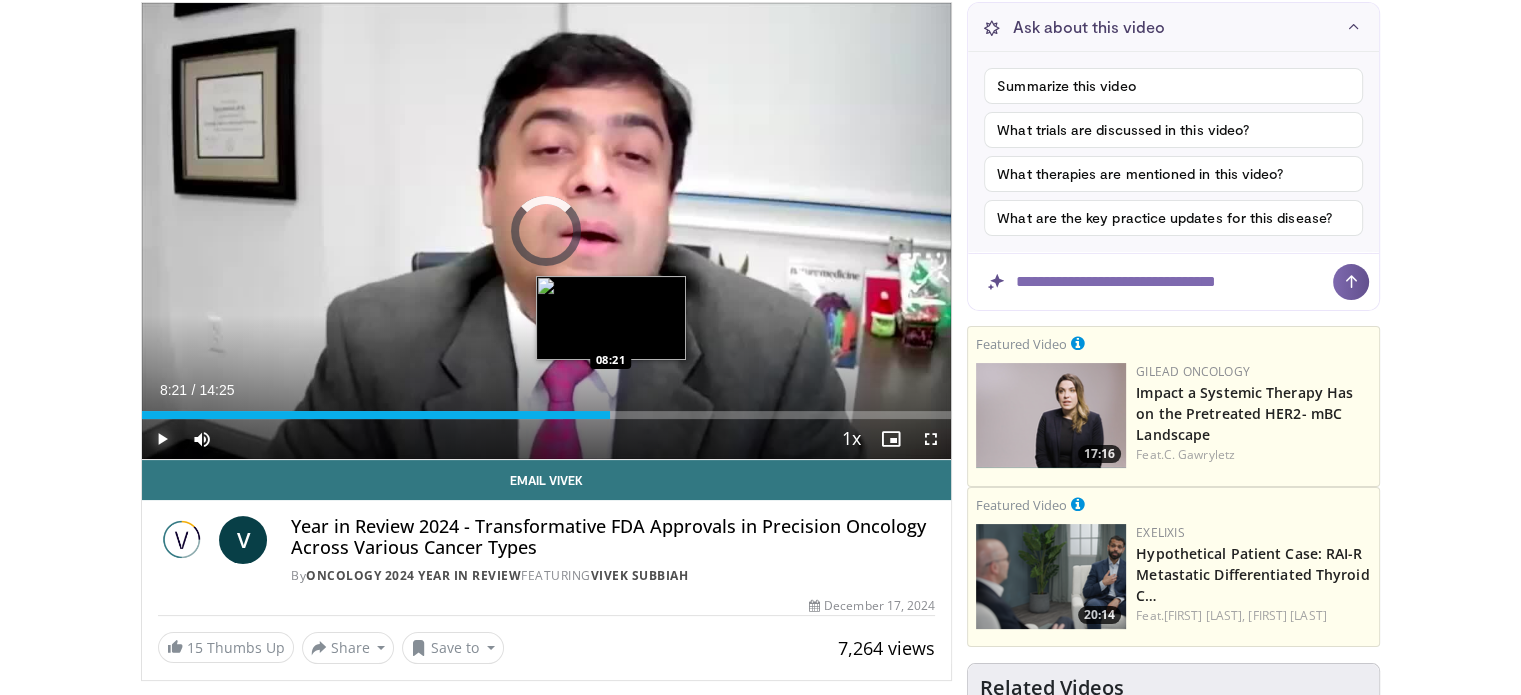 click on "Loaded :  52.00% 06:28 08:21" at bounding box center (547, 415) 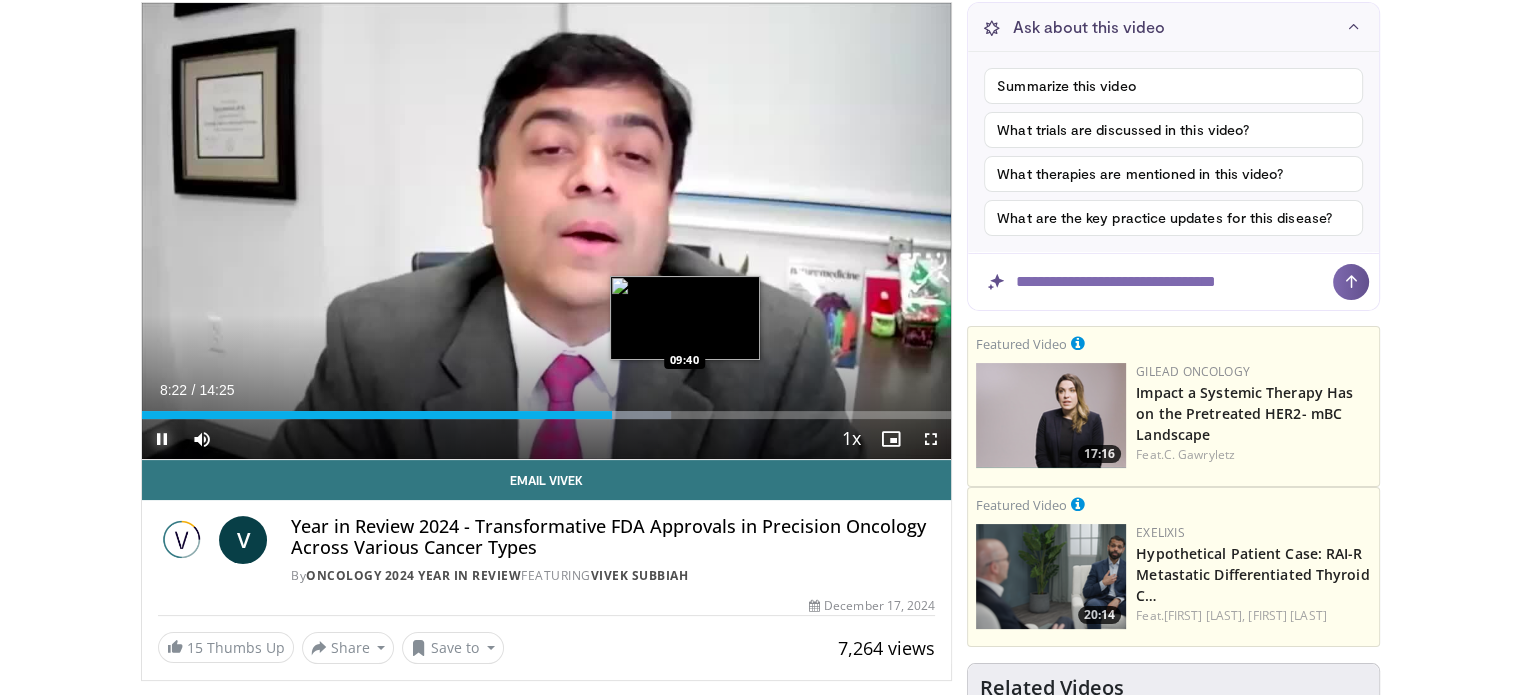 click on "Loaded :  65.34% 08:22 09:40" at bounding box center [547, 415] 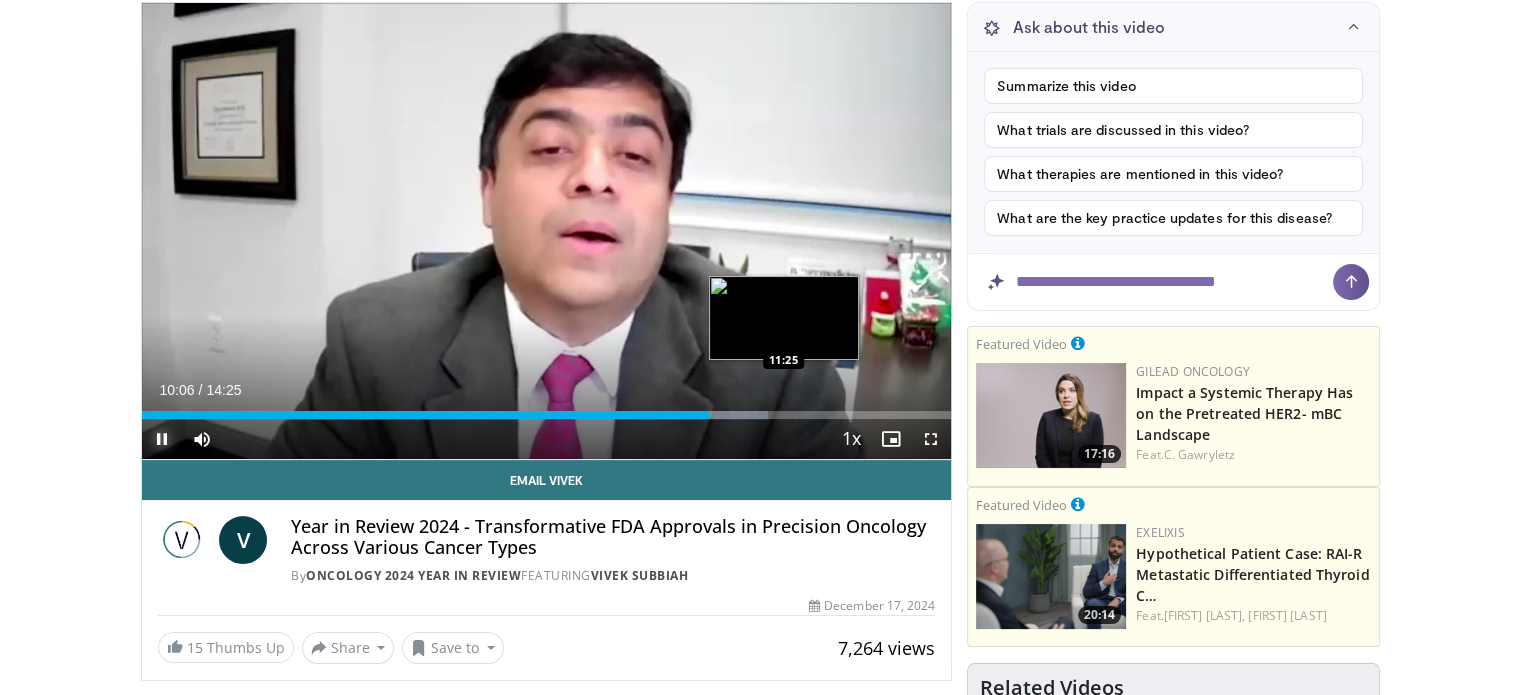 click on "Loaded :  77.43% 10:06 11:25" at bounding box center (547, 409) 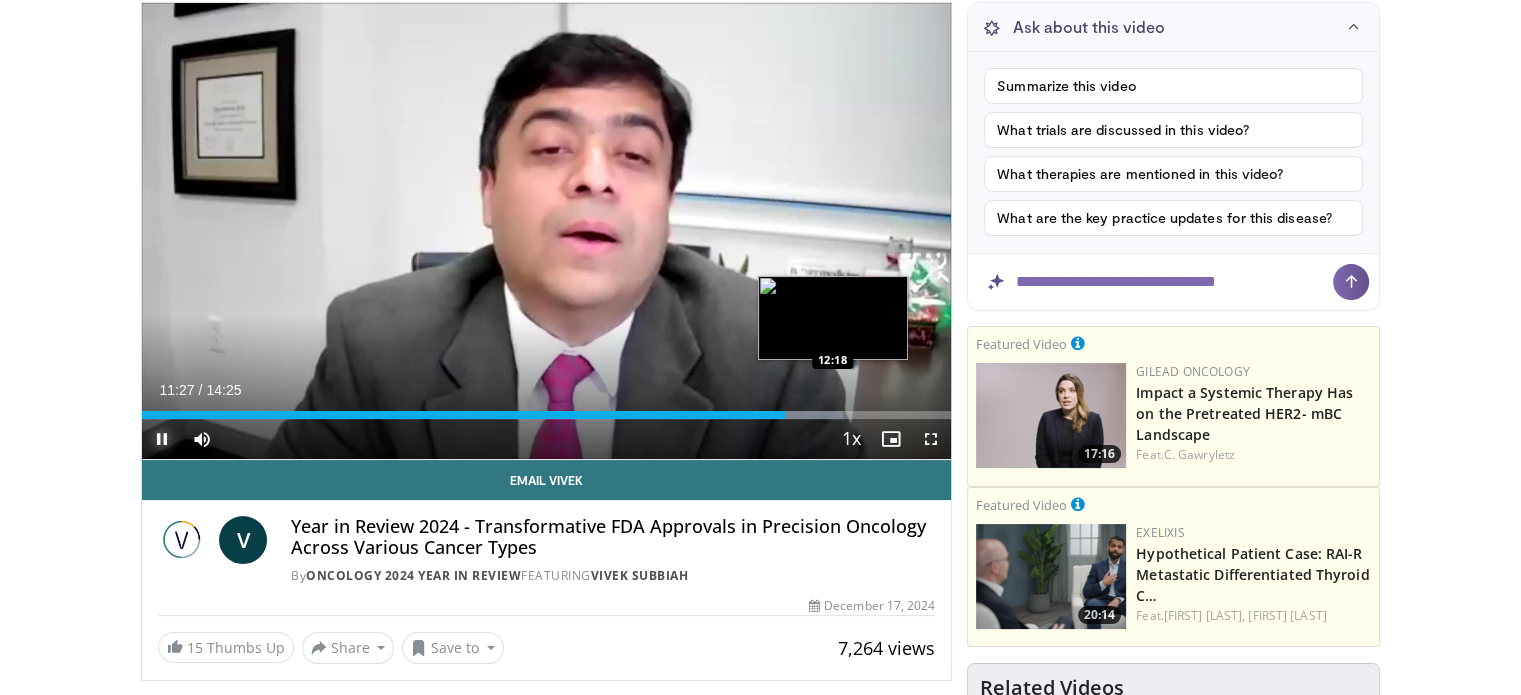 click on "Loaded :  86.67% 11:27 12:18" at bounding box center [547, 415] 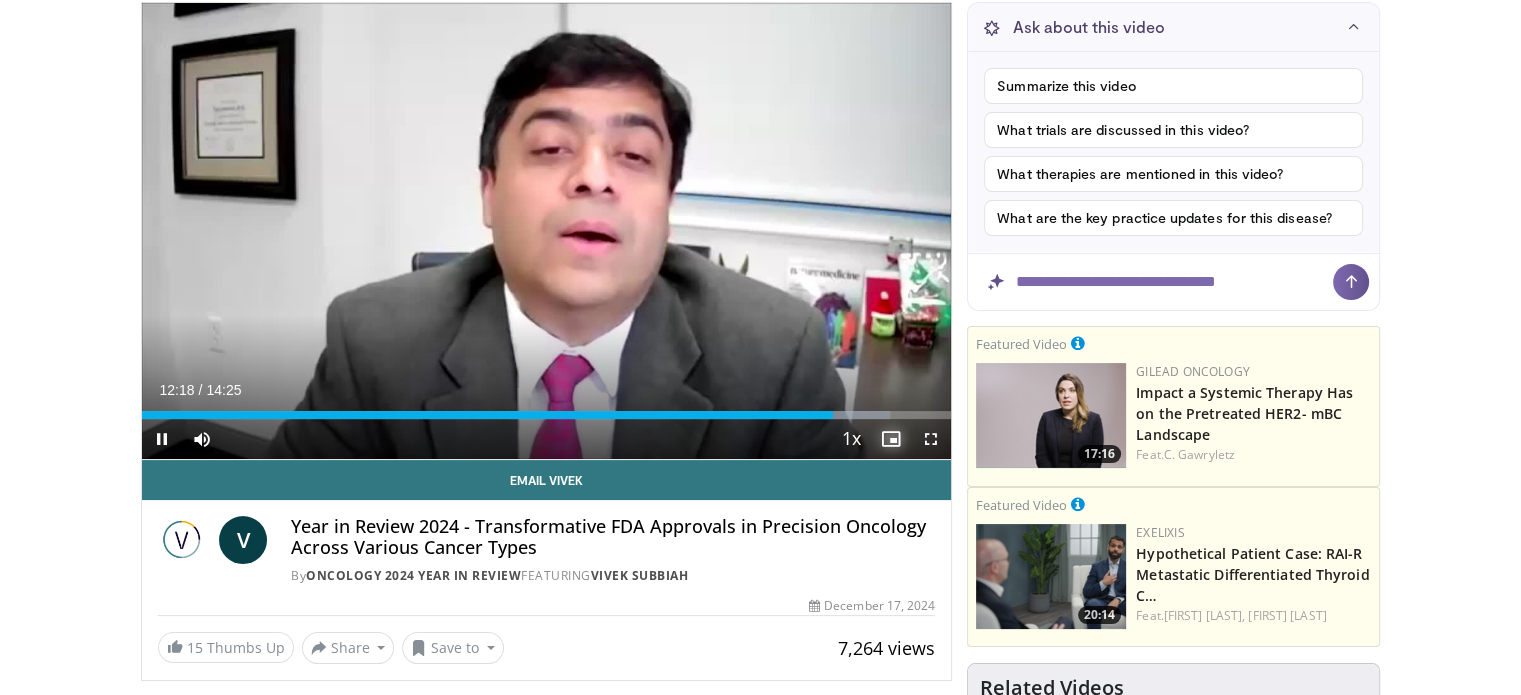 click at bounding box center (891, 439) 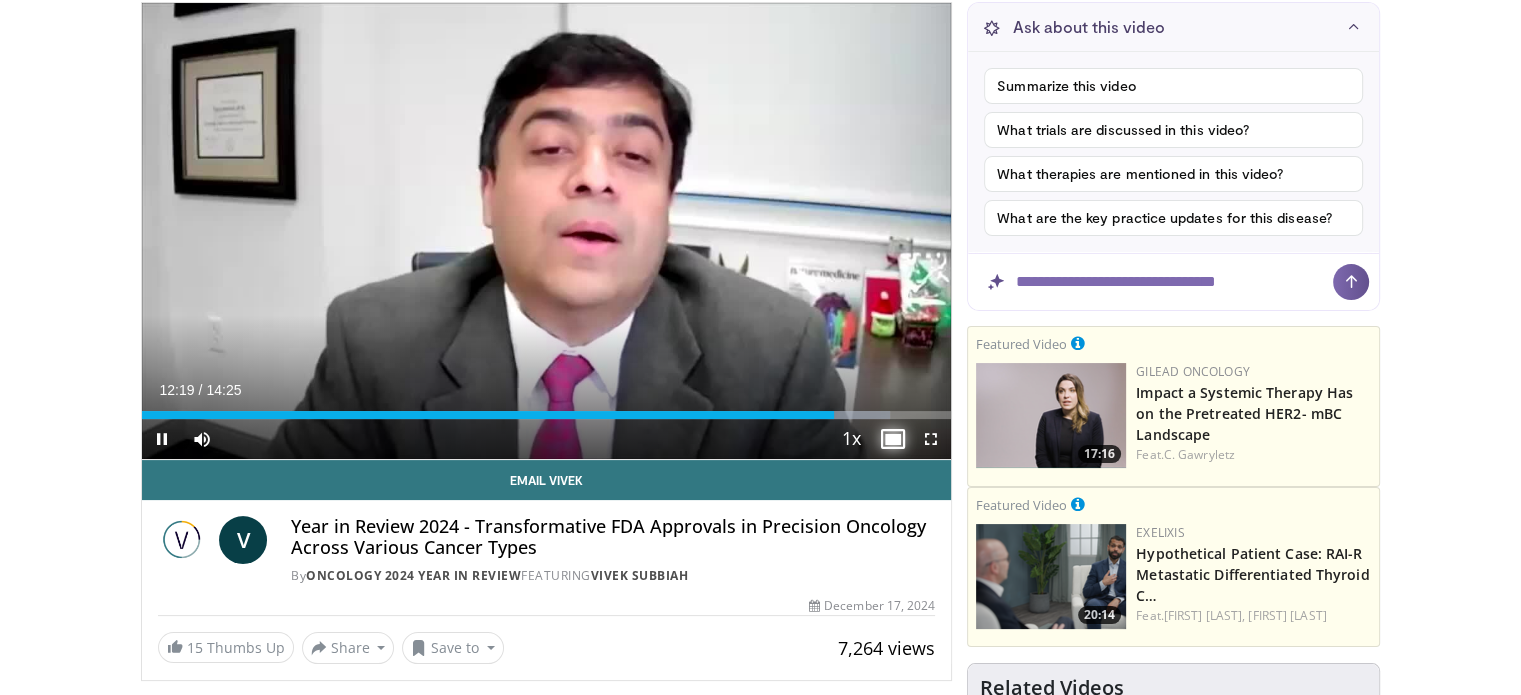 click at bounding box center (891, 439) 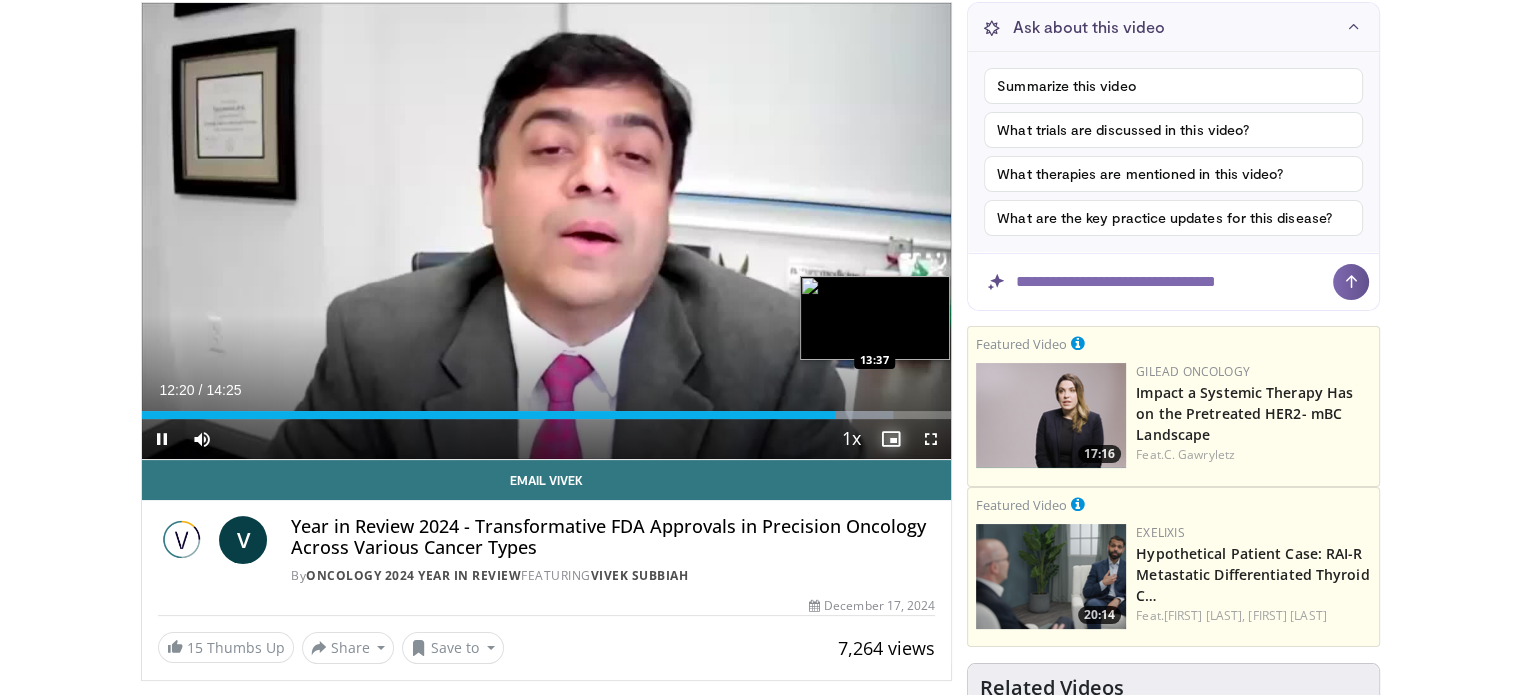 click on "Loaded :  92.85% 12:21 13:37" at bounding box center [547, 415] 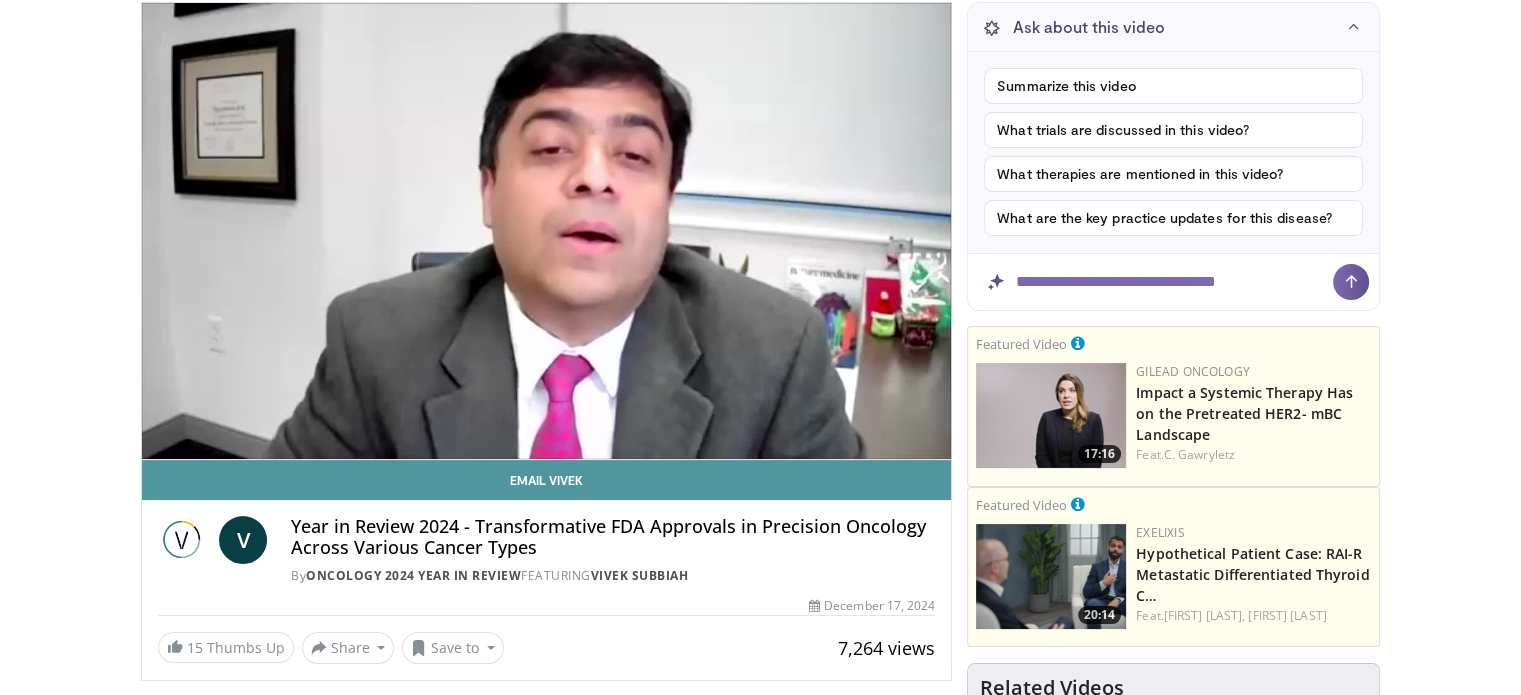 click on "Email
Vivek" at bounding box center (547, 480) 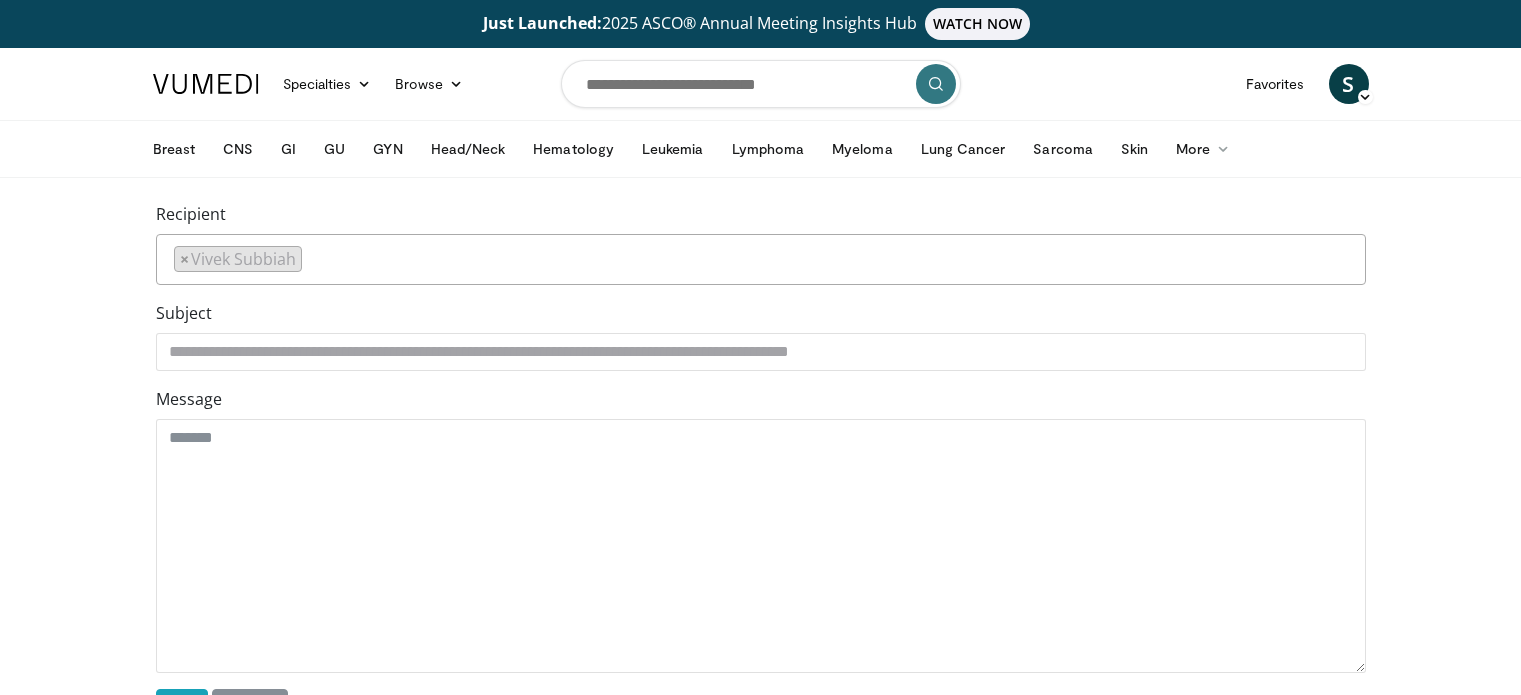 scroll, scrollTop: 0, scrollLeft: 0, axis: both 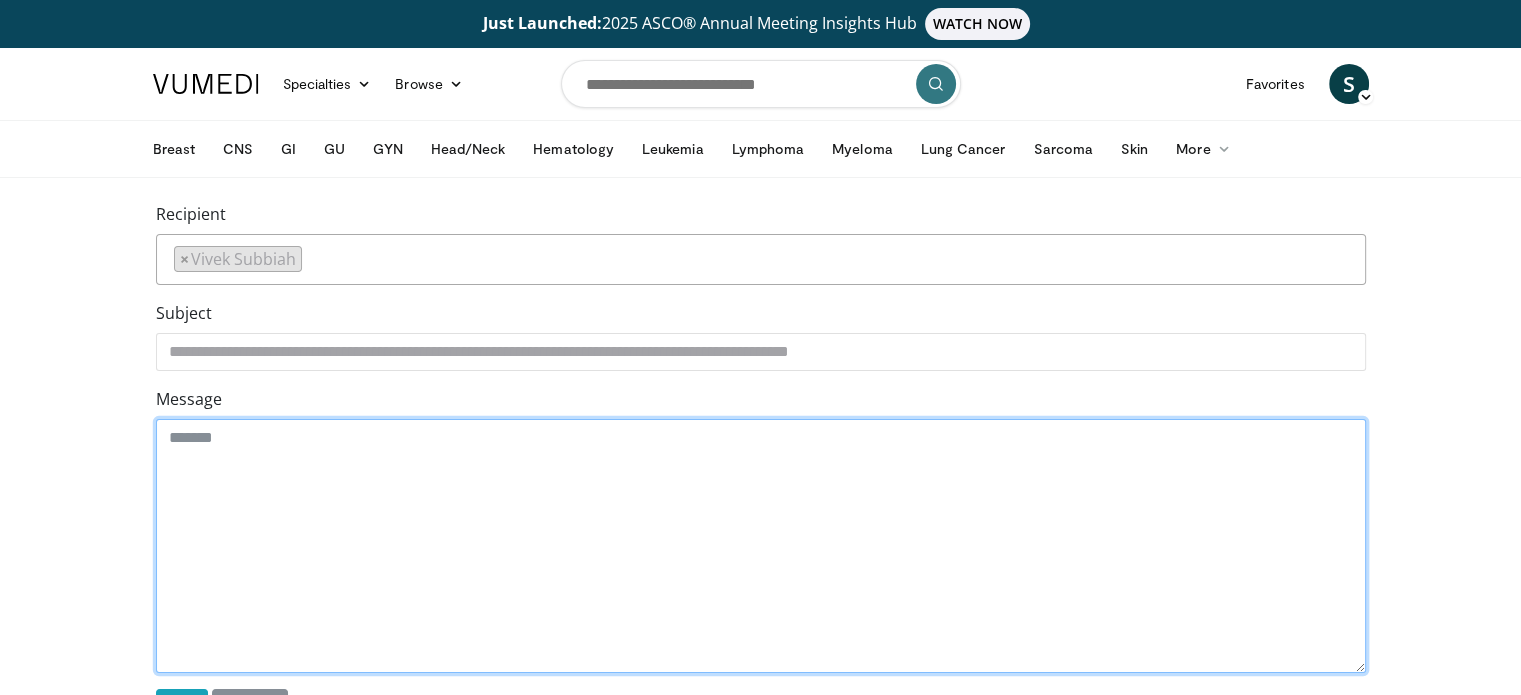 click on "Message" at bounding box center (761, 546) 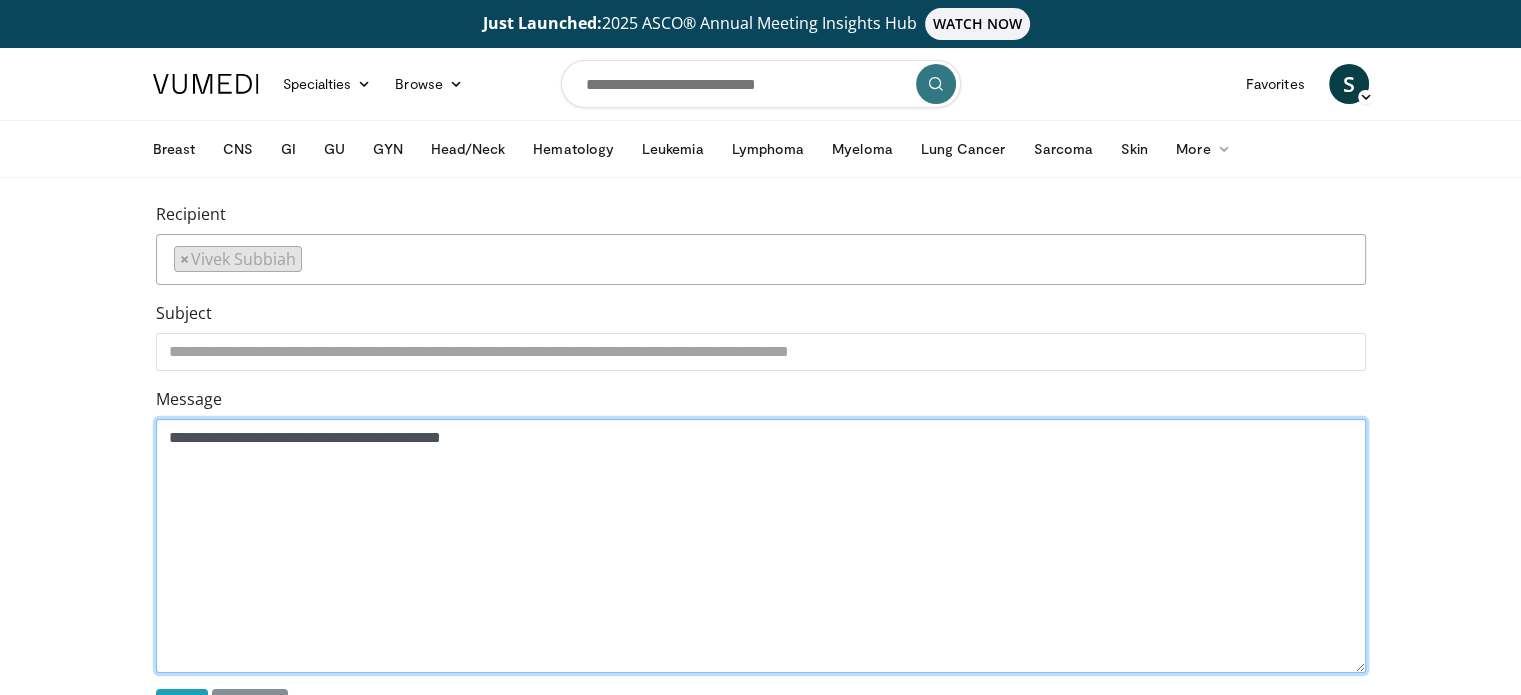 drag, startPoint x: 366, startPoint y: 437, endPoint x: 379, endPoint y: 443, distance: 14.3178215 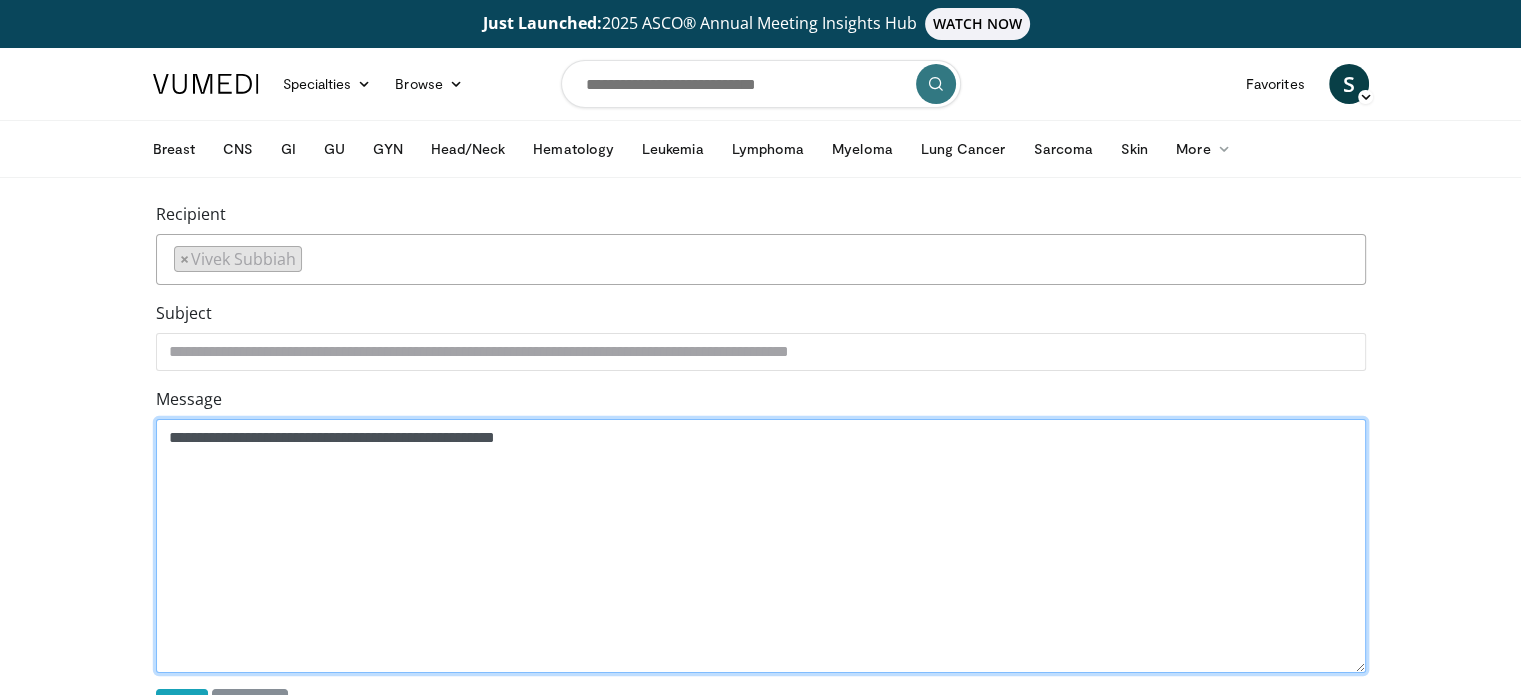click on "**********" at bounding box center [761, 546] 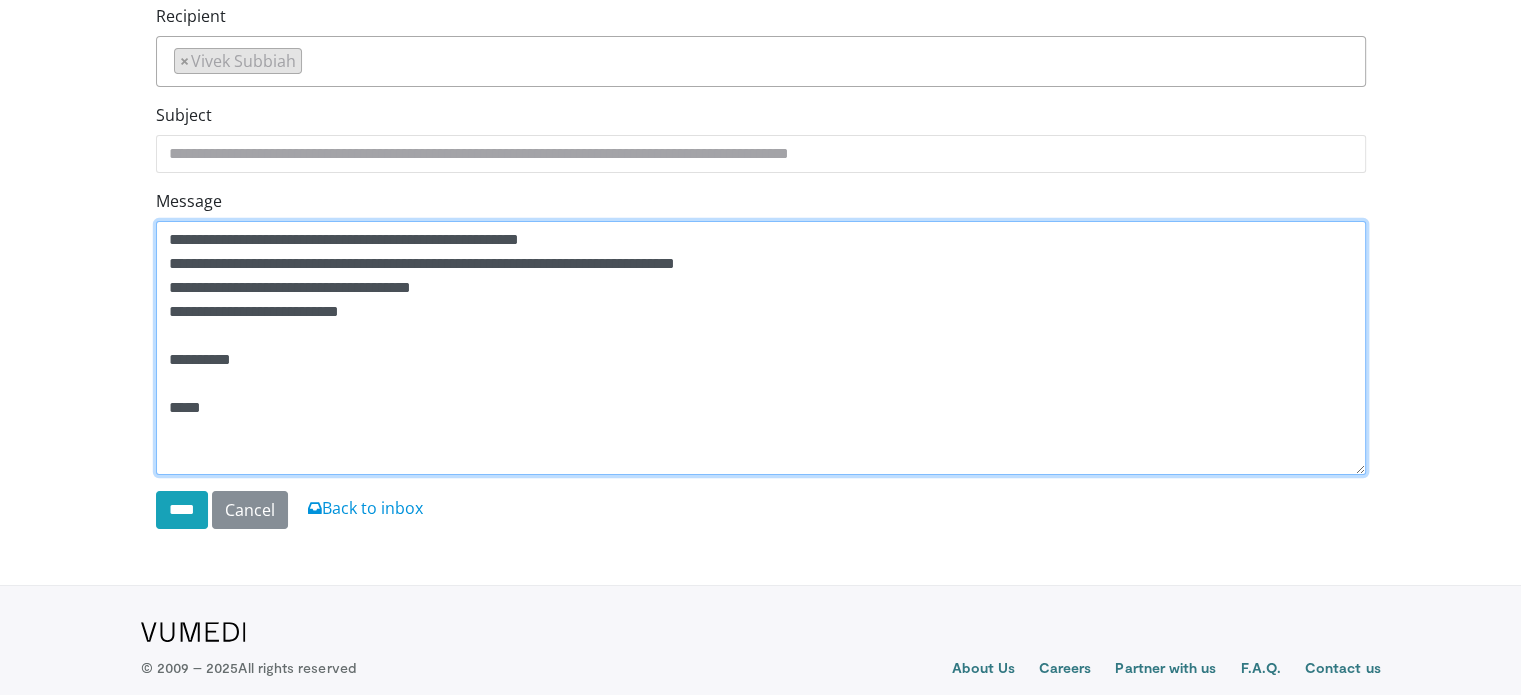 scroll, scrollTop: 200, scrollLeft: 0, axis: vertical 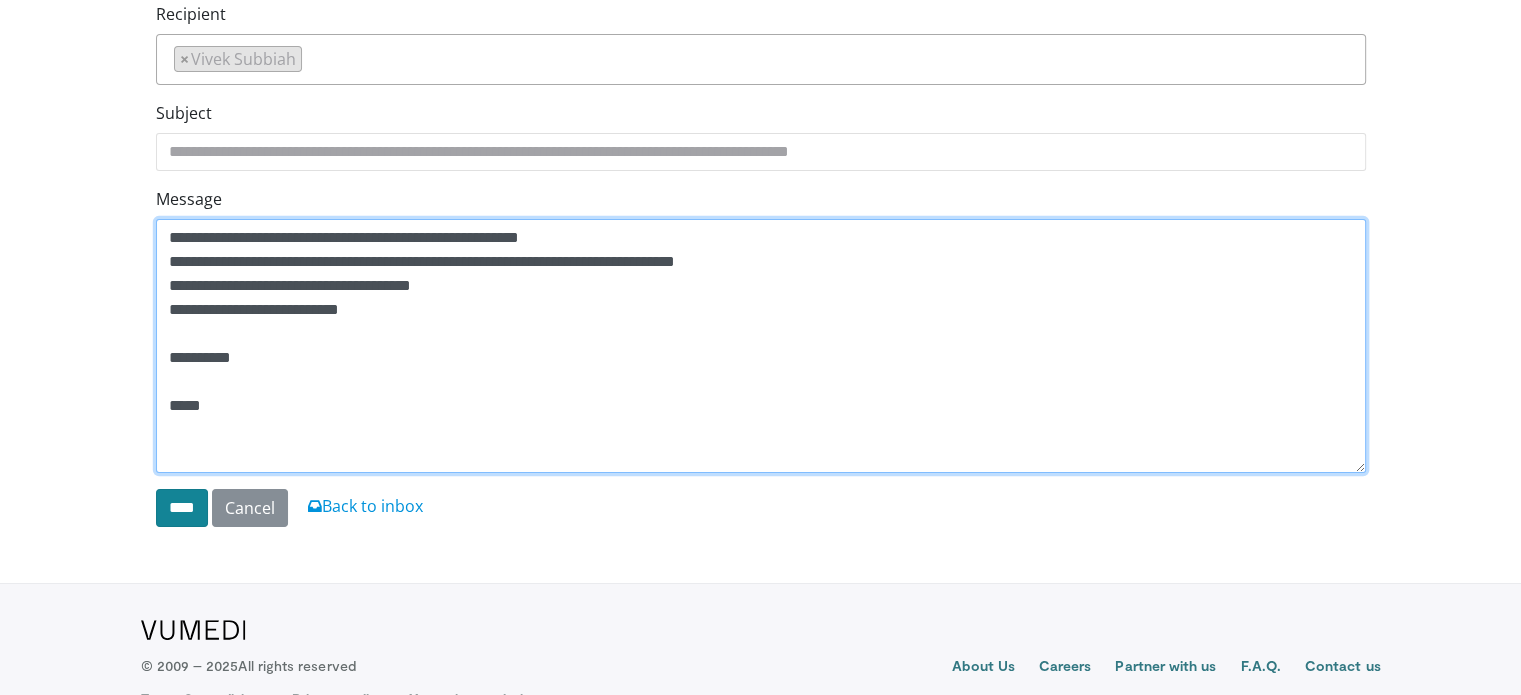 type on "**********" 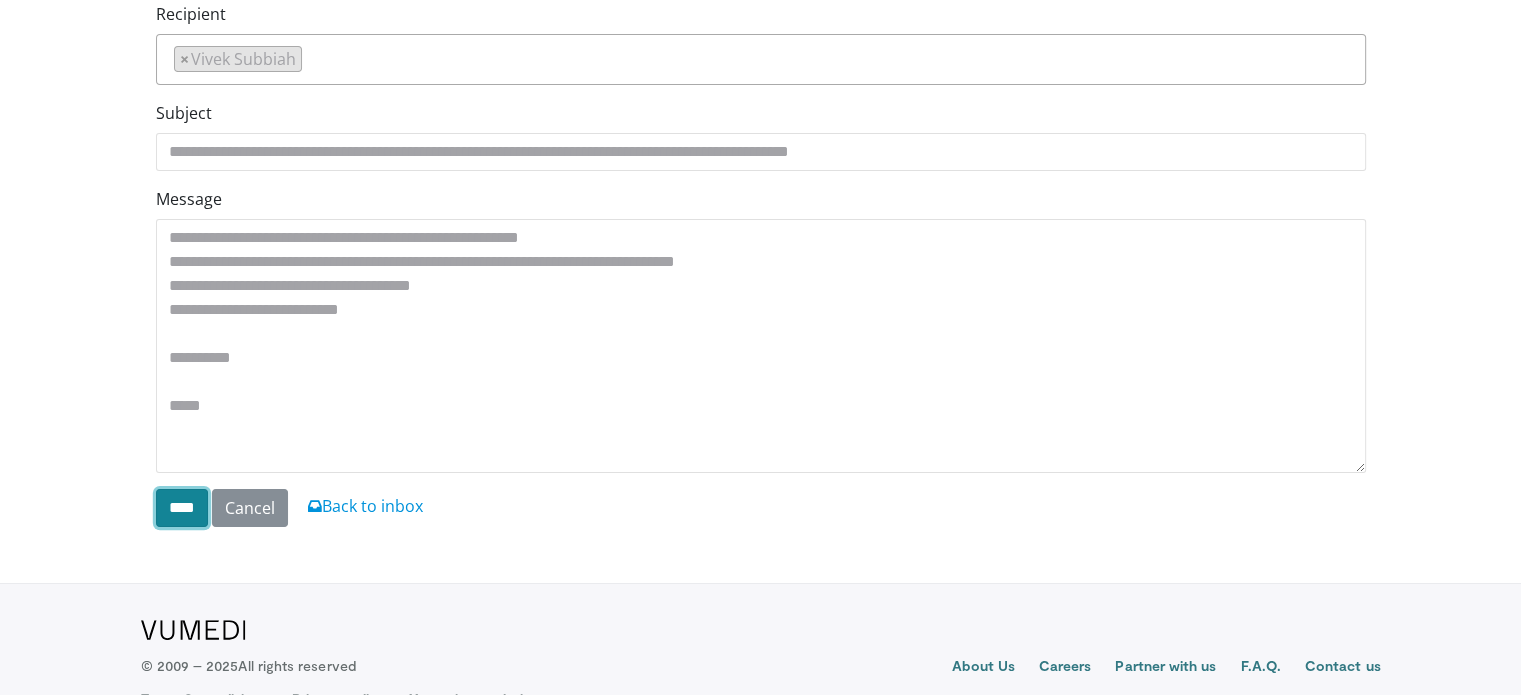 click on "****" at bounding box center [182, 508] 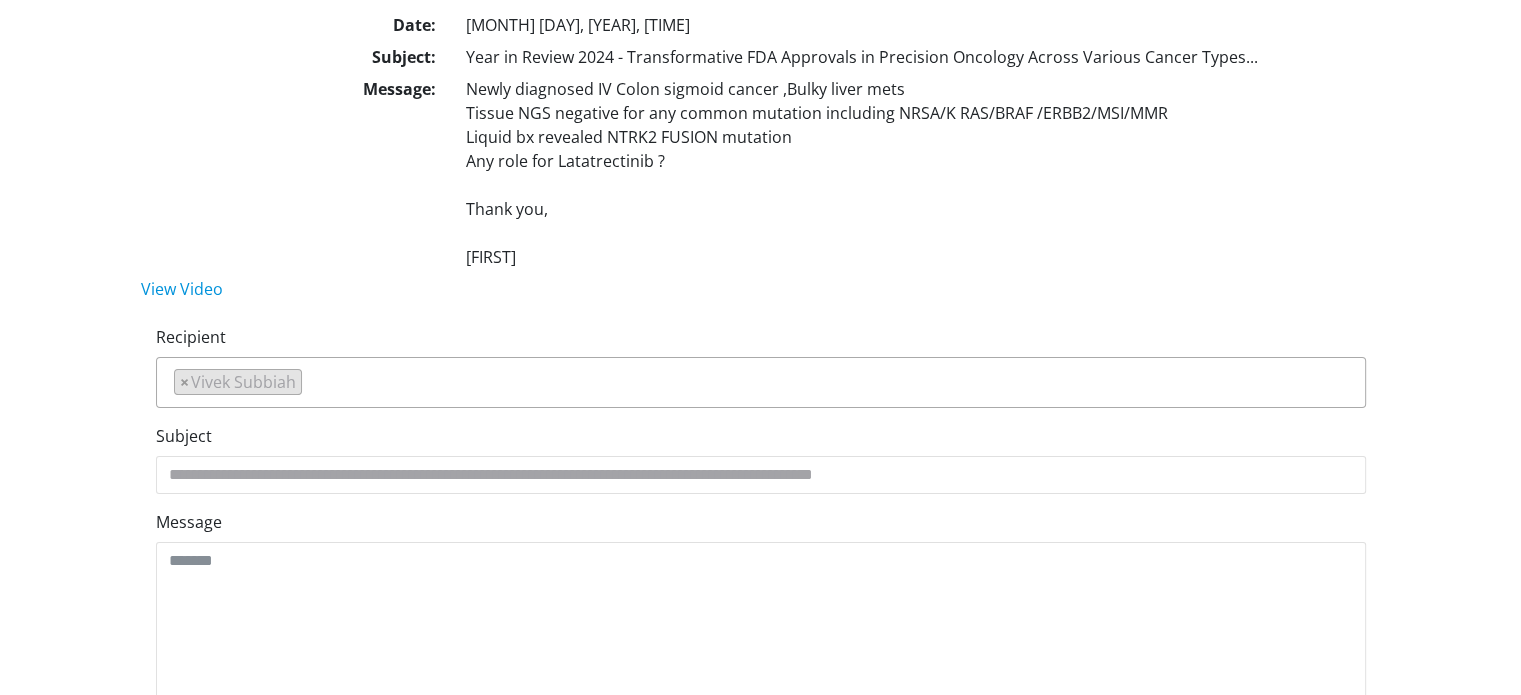 scroll, scrollTop: 200, scrollLeft: 0, axis: vertical 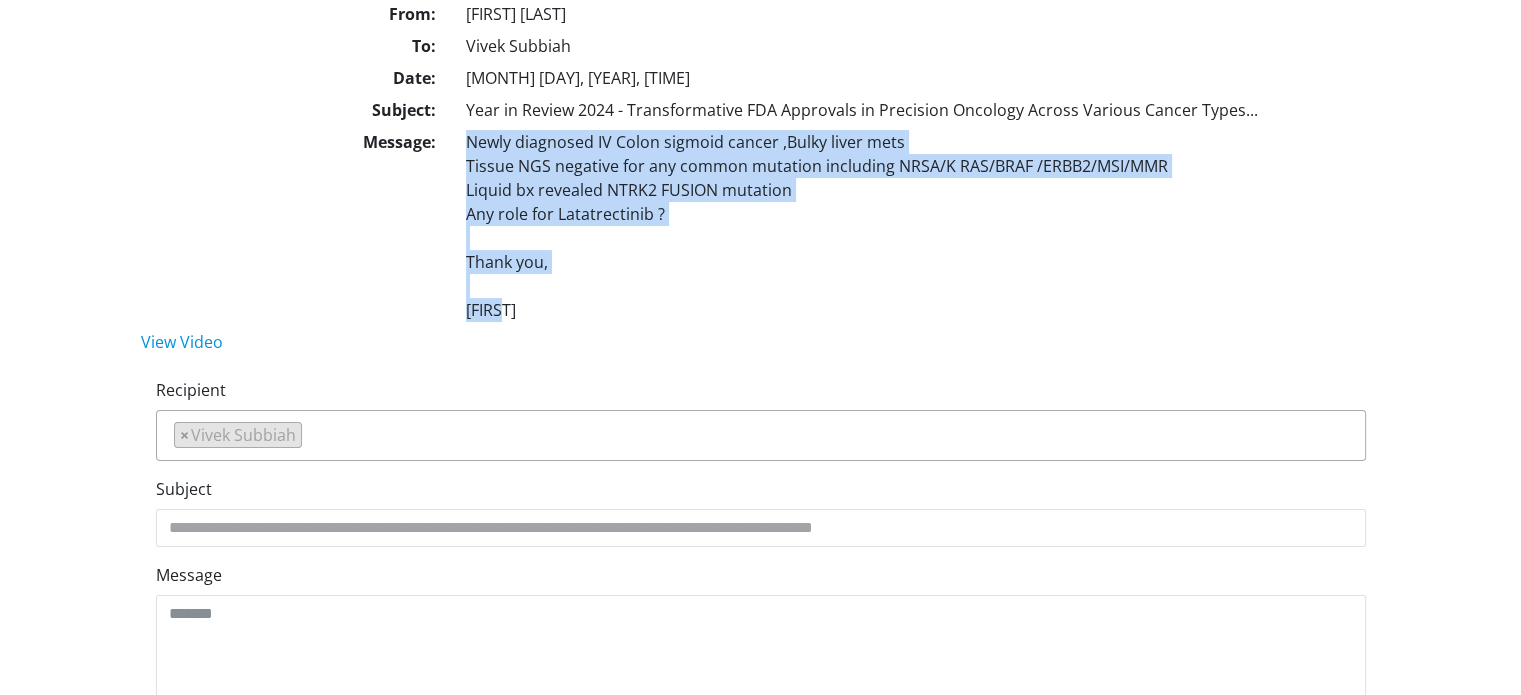 drag, startPoint x: 520, startPoint y: 323, endPoint x: 460, endPoint y: 143, distance: 189.73666 